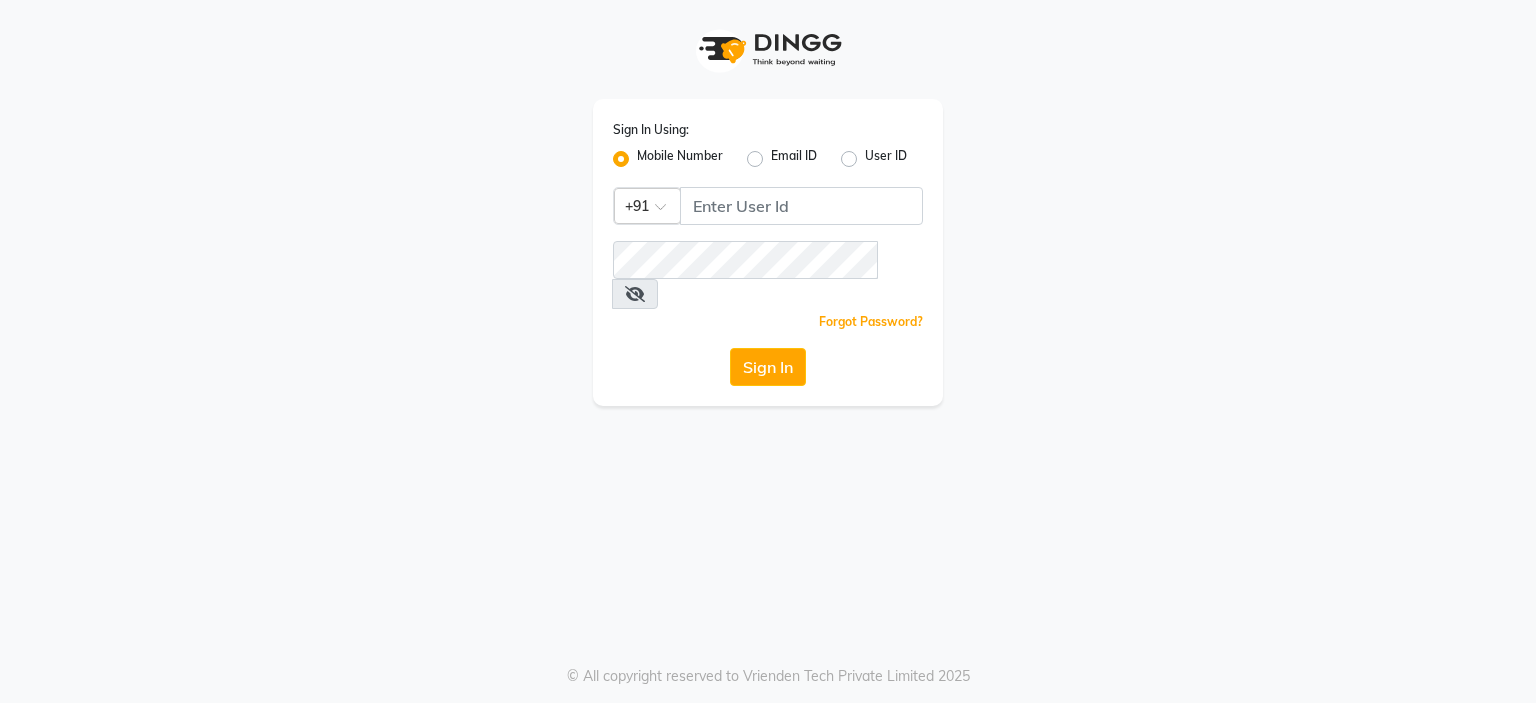 scroll, scrollTop: 0, scrollLeft: 0, axis: both 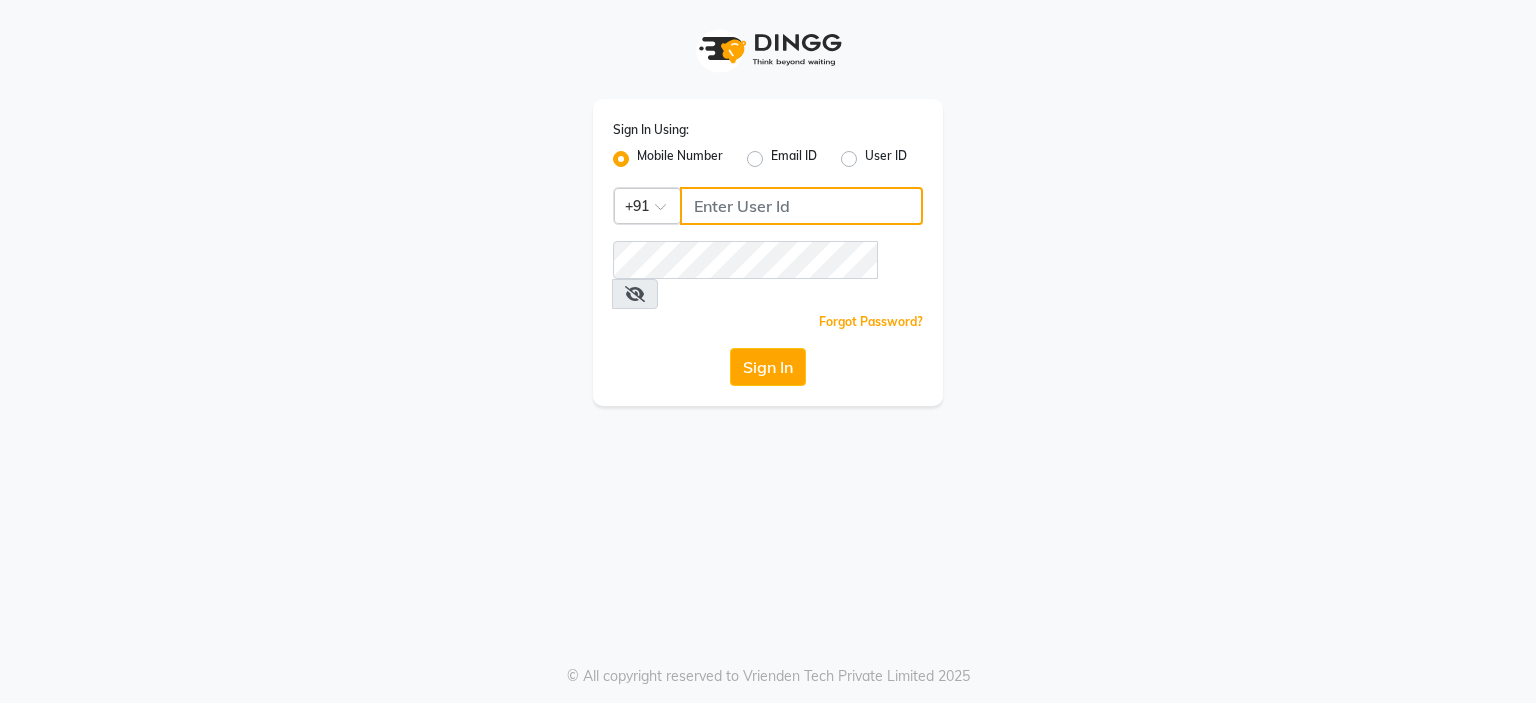 click 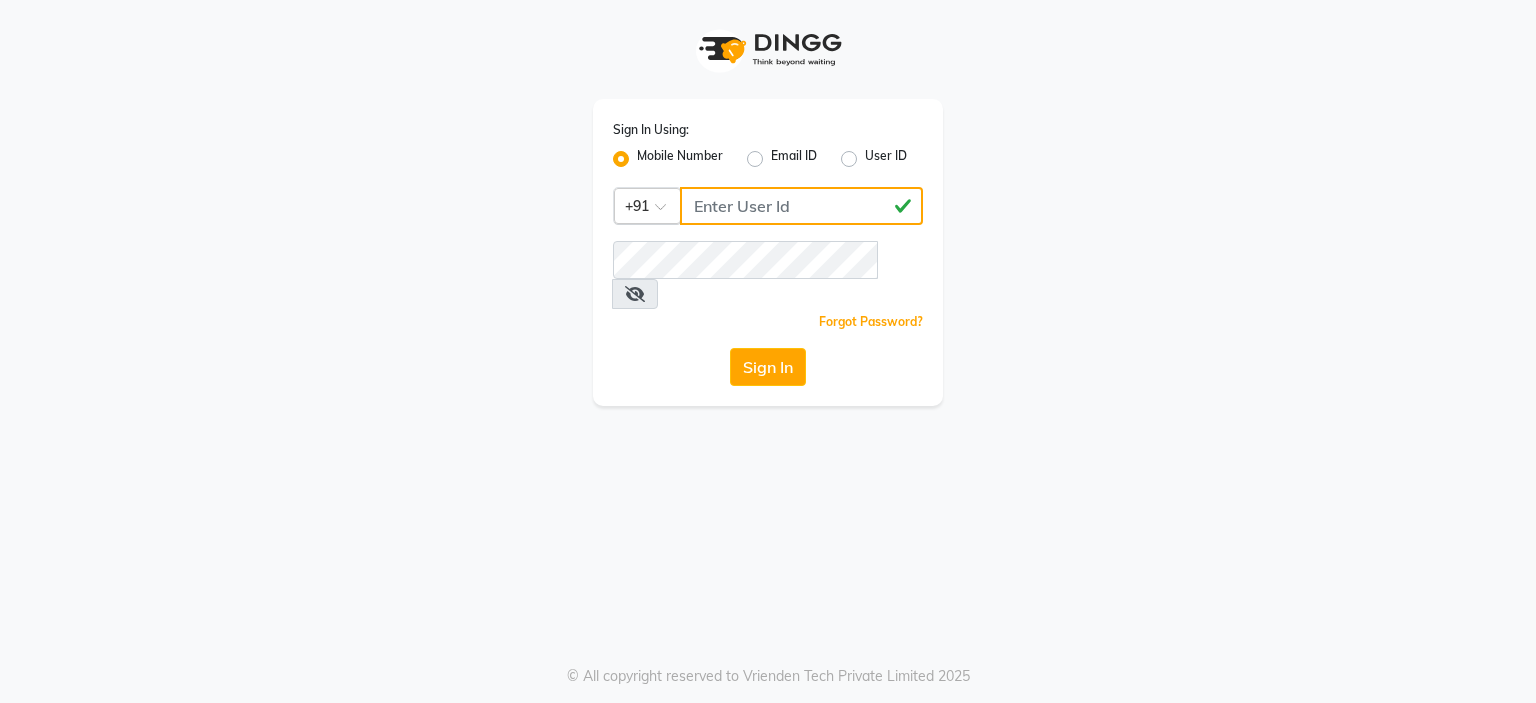 drag, startPoint x: 796, startPoint y: 213, endPoint x: 652, endPoint y: 224, distance: 144.41953 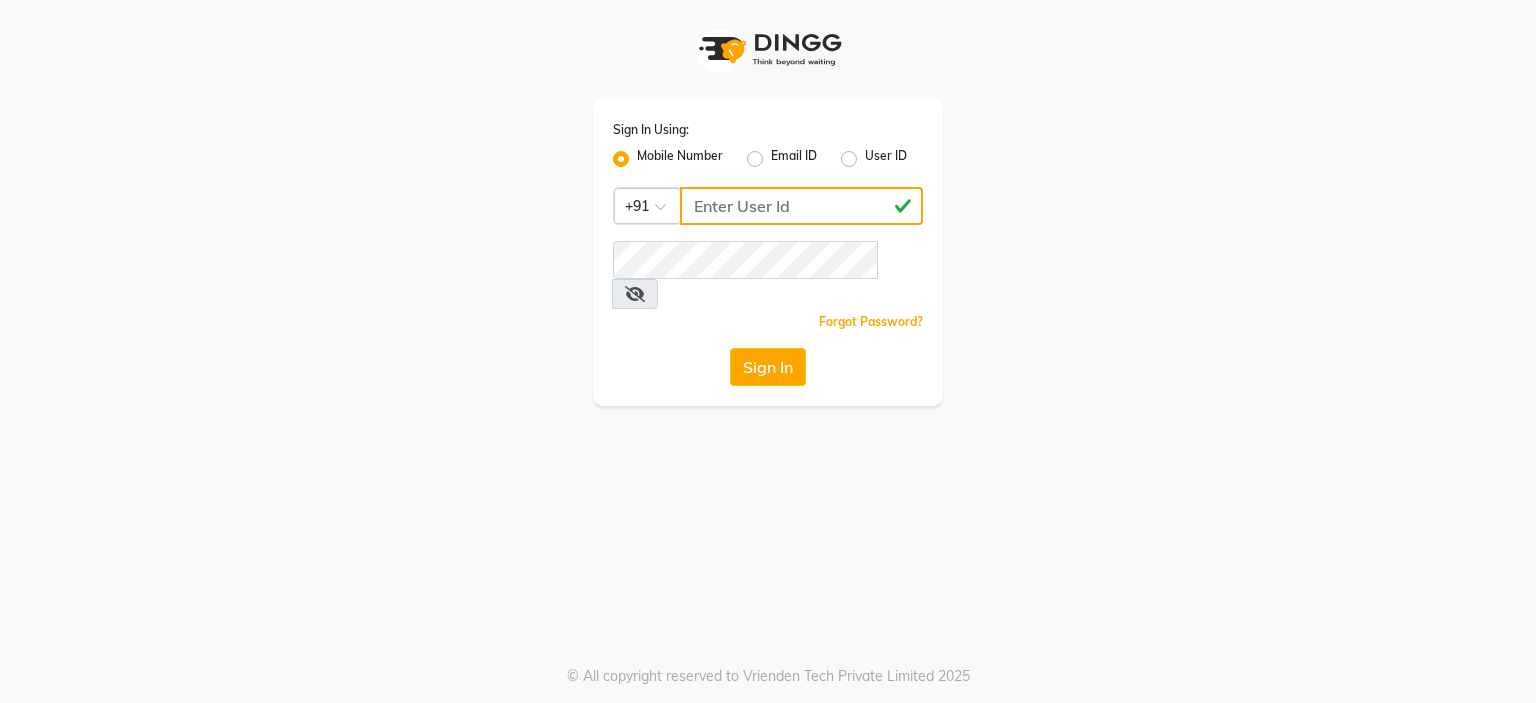type on "[PHONE]" 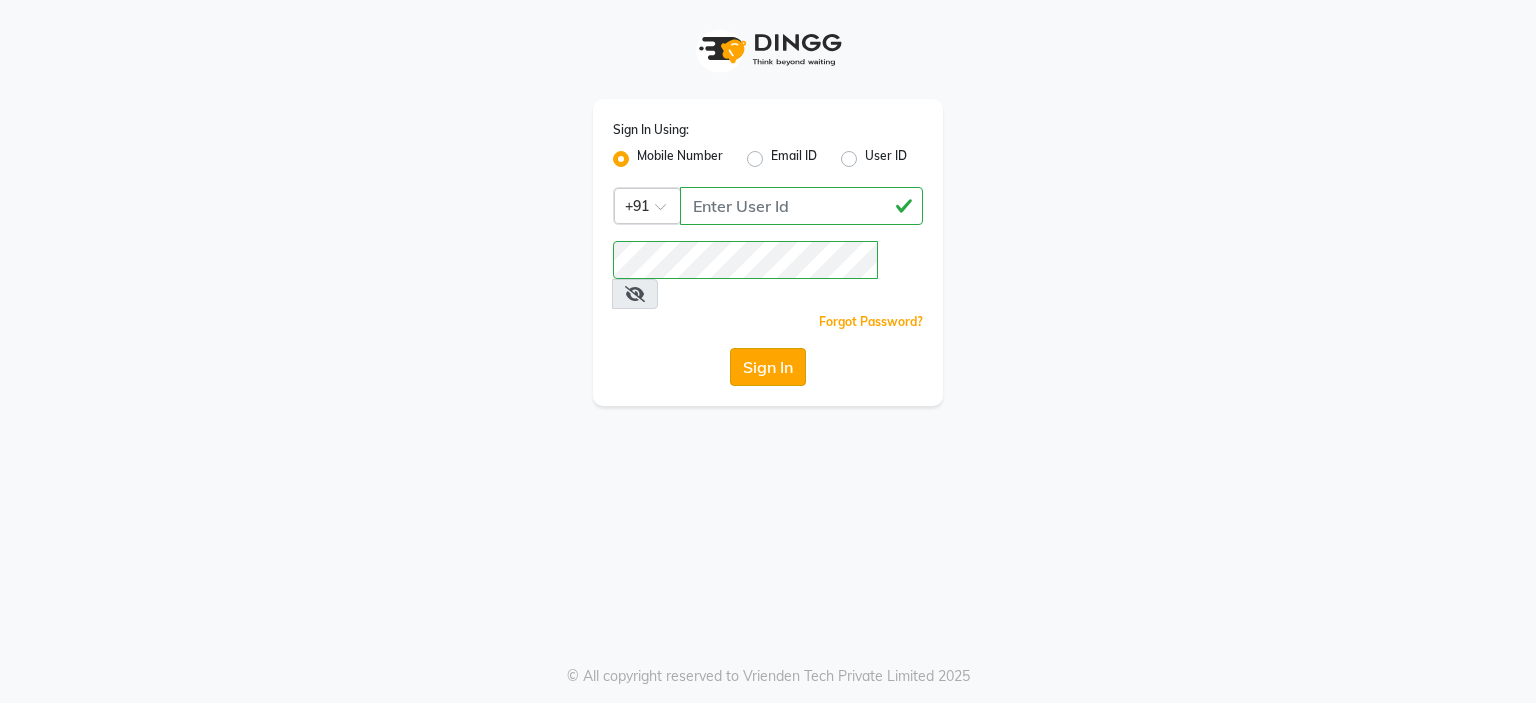 click on "Sign In" 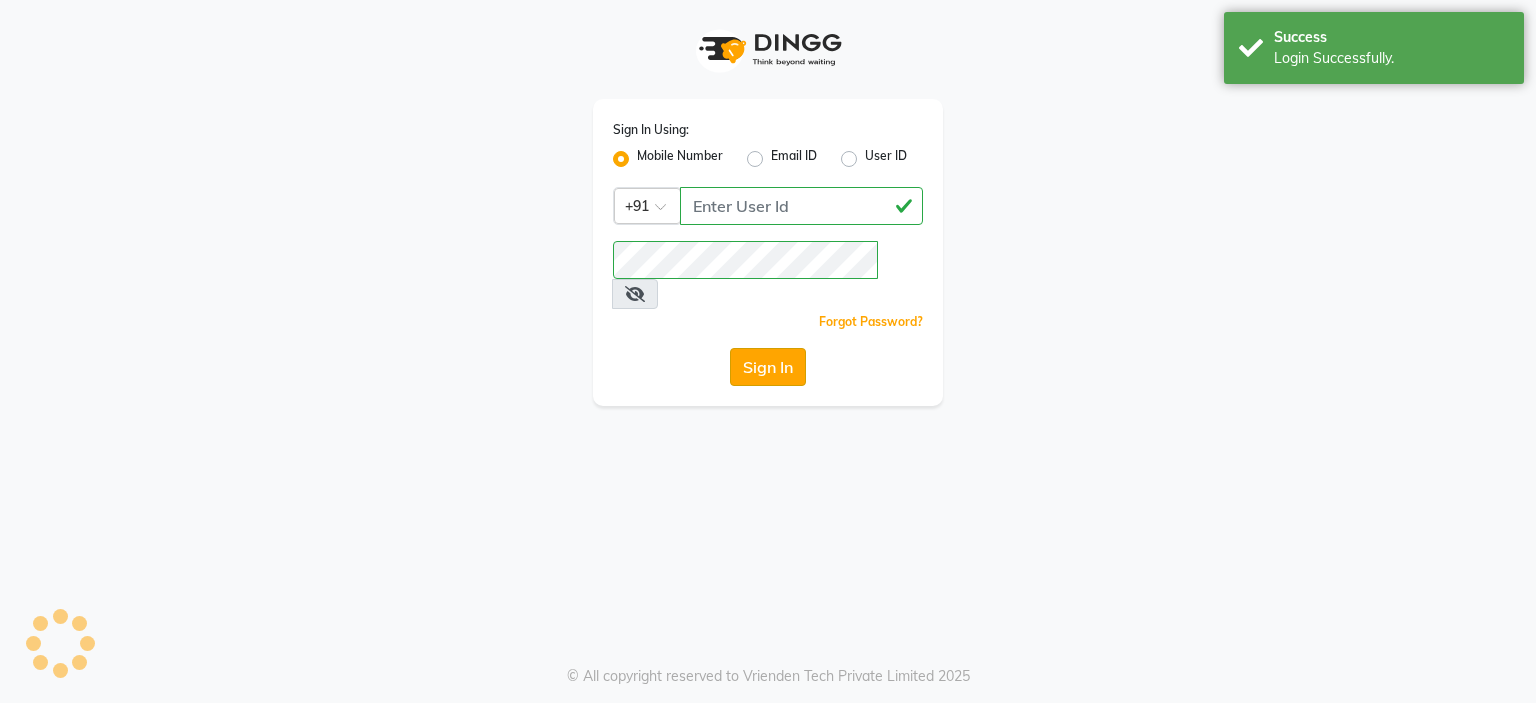 select on "service" 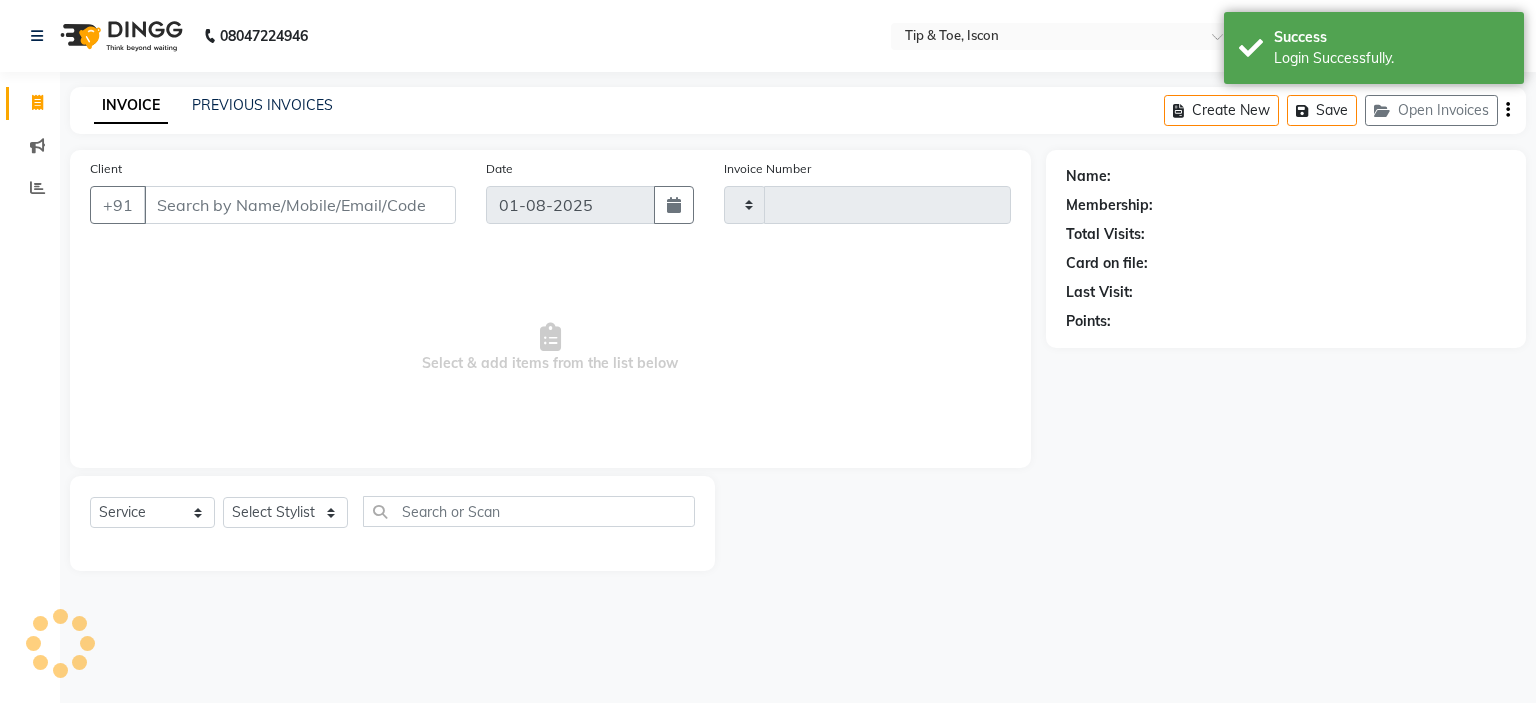 type on "0457" 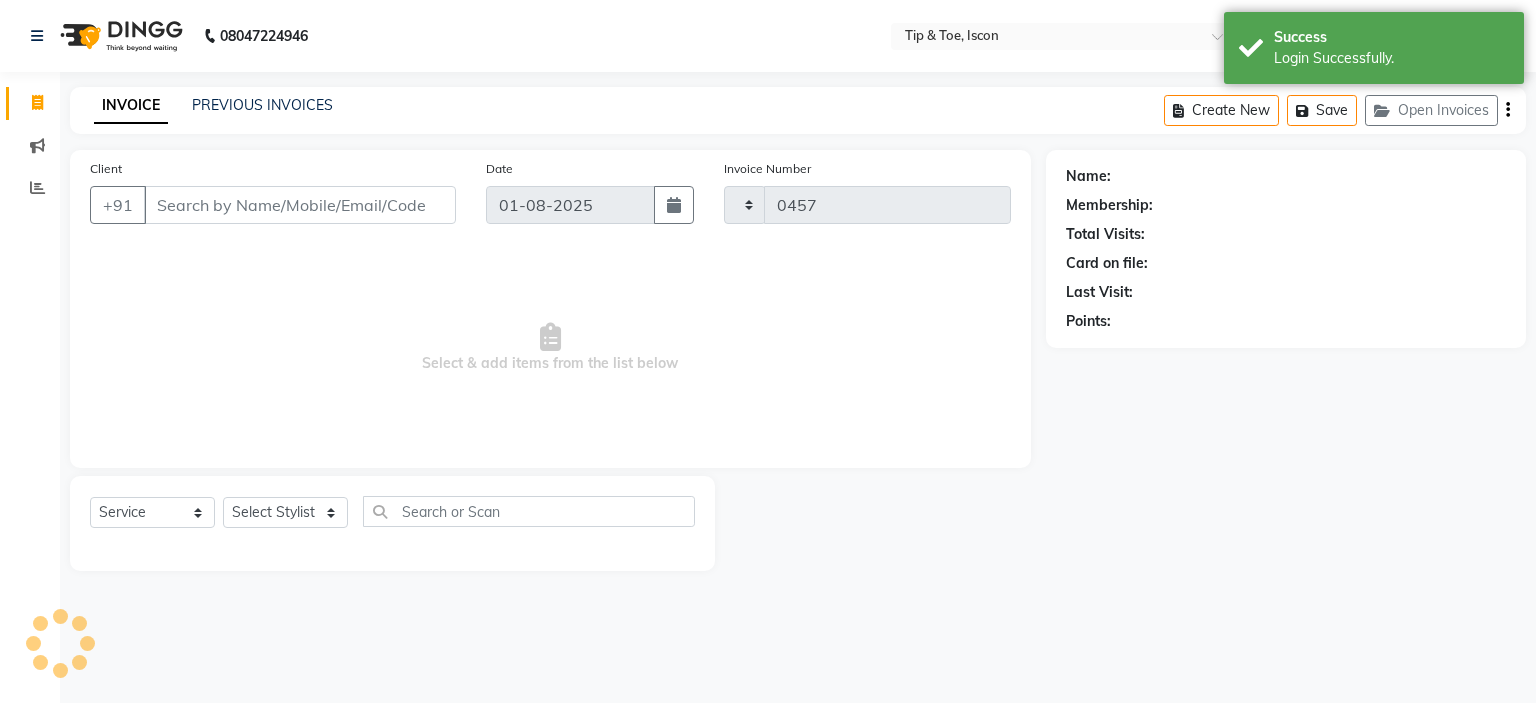 select on "5988" 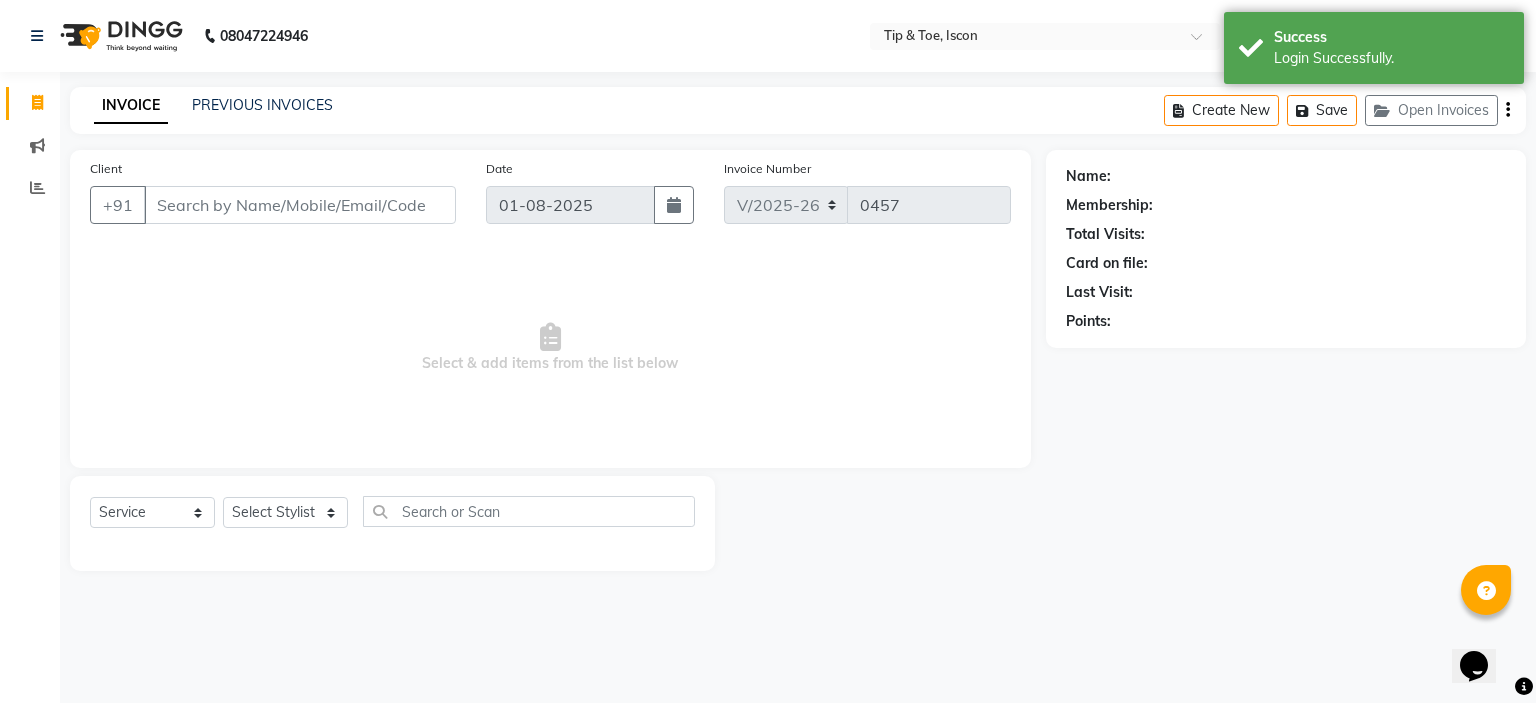 scroll, scrollTop: 0, scrollLeft: 0, axis: both 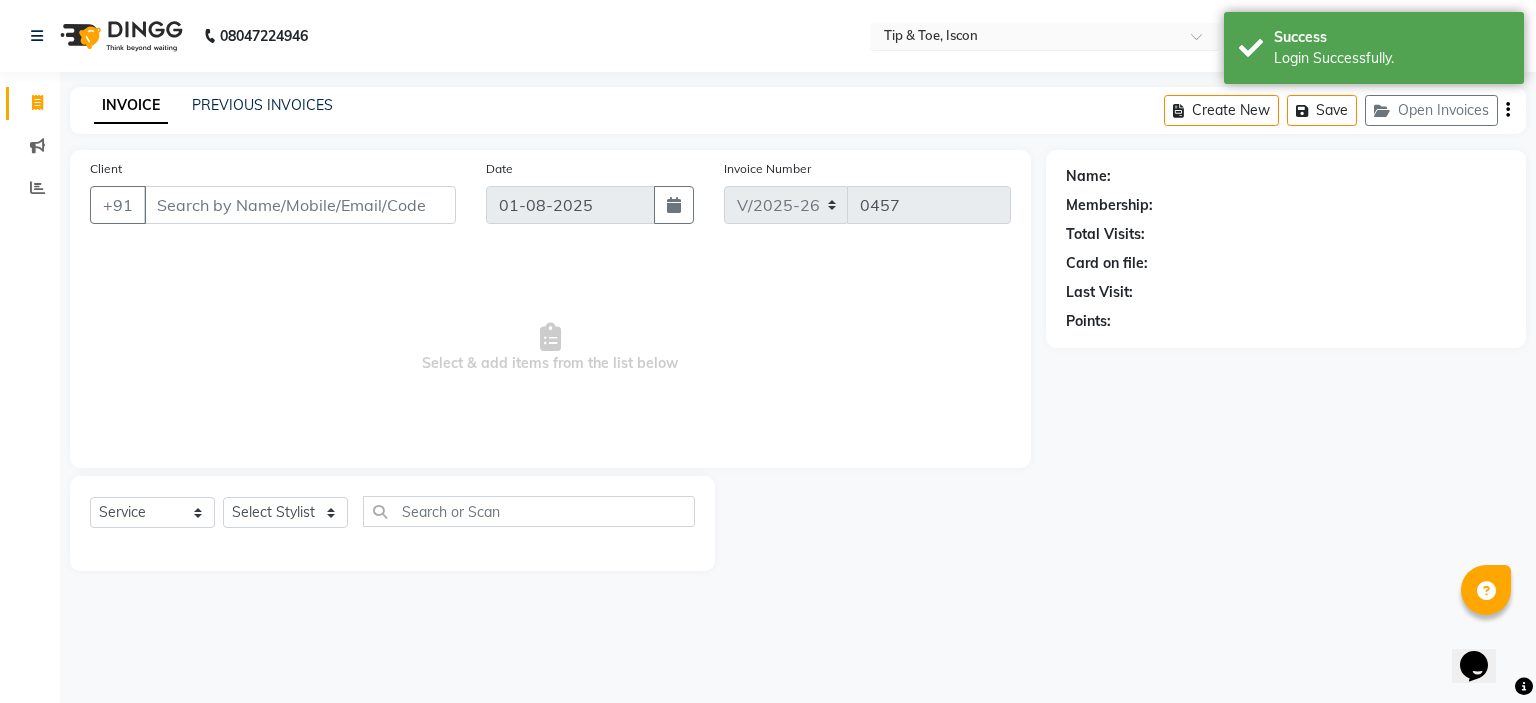 click at bounding box center [1025, 38] 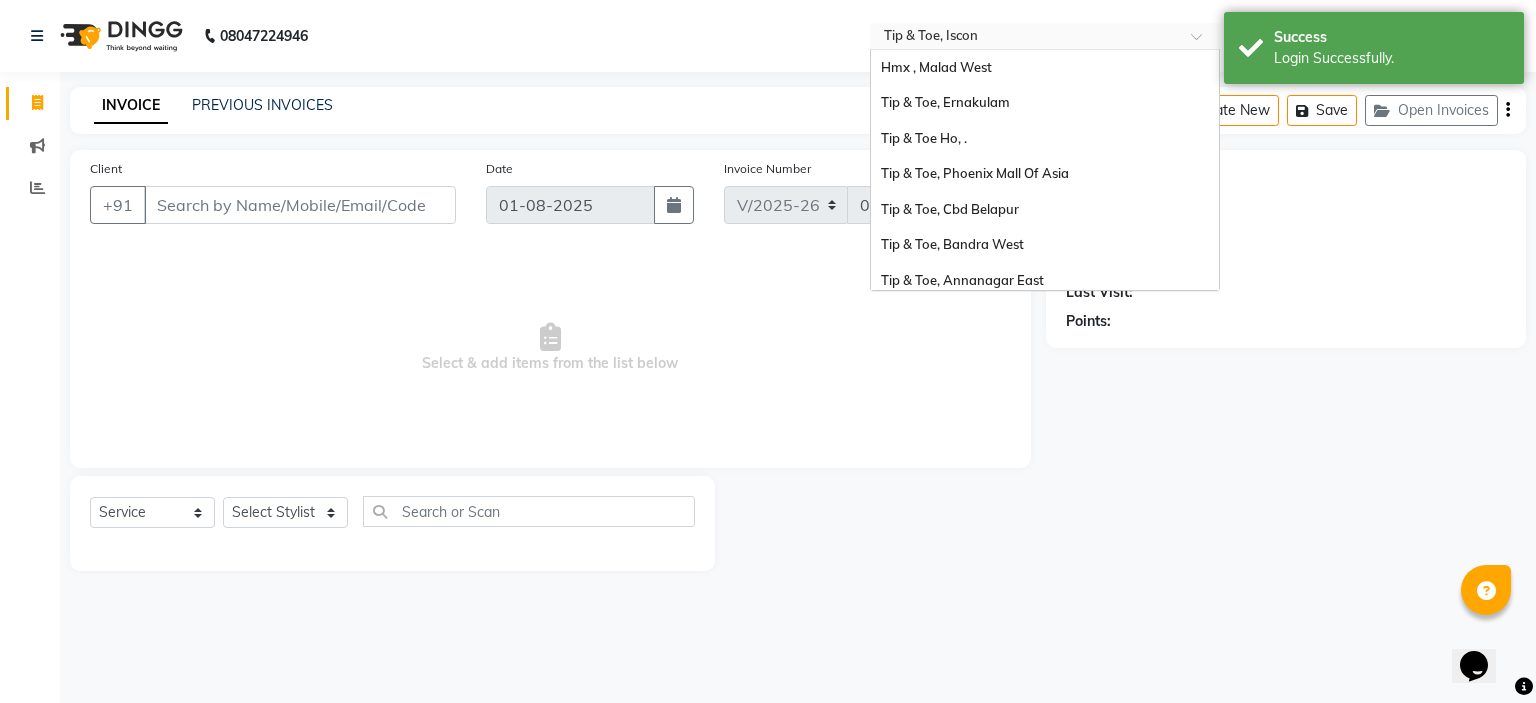 scroll, scrollTop: 434, scrollLeft: 0, axis: vertical 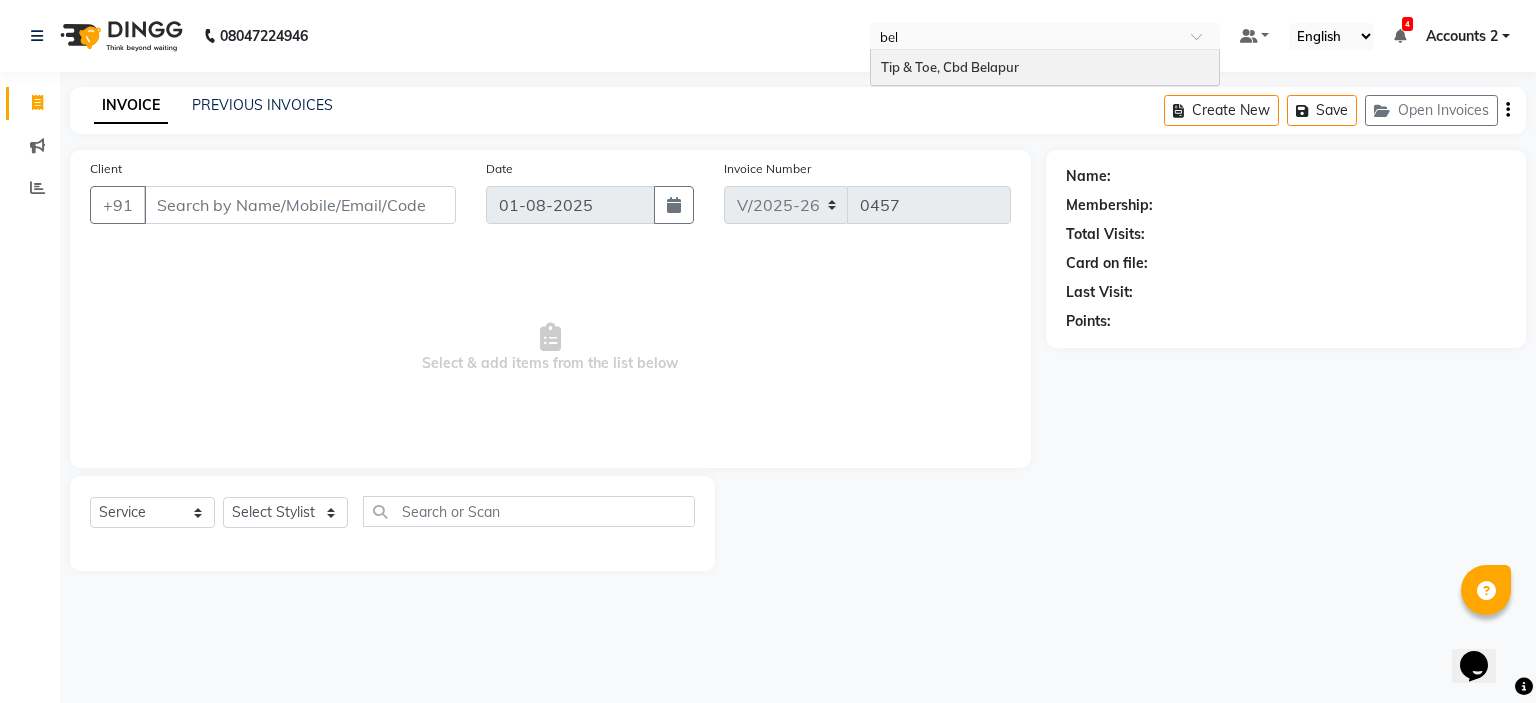 type on "bela" 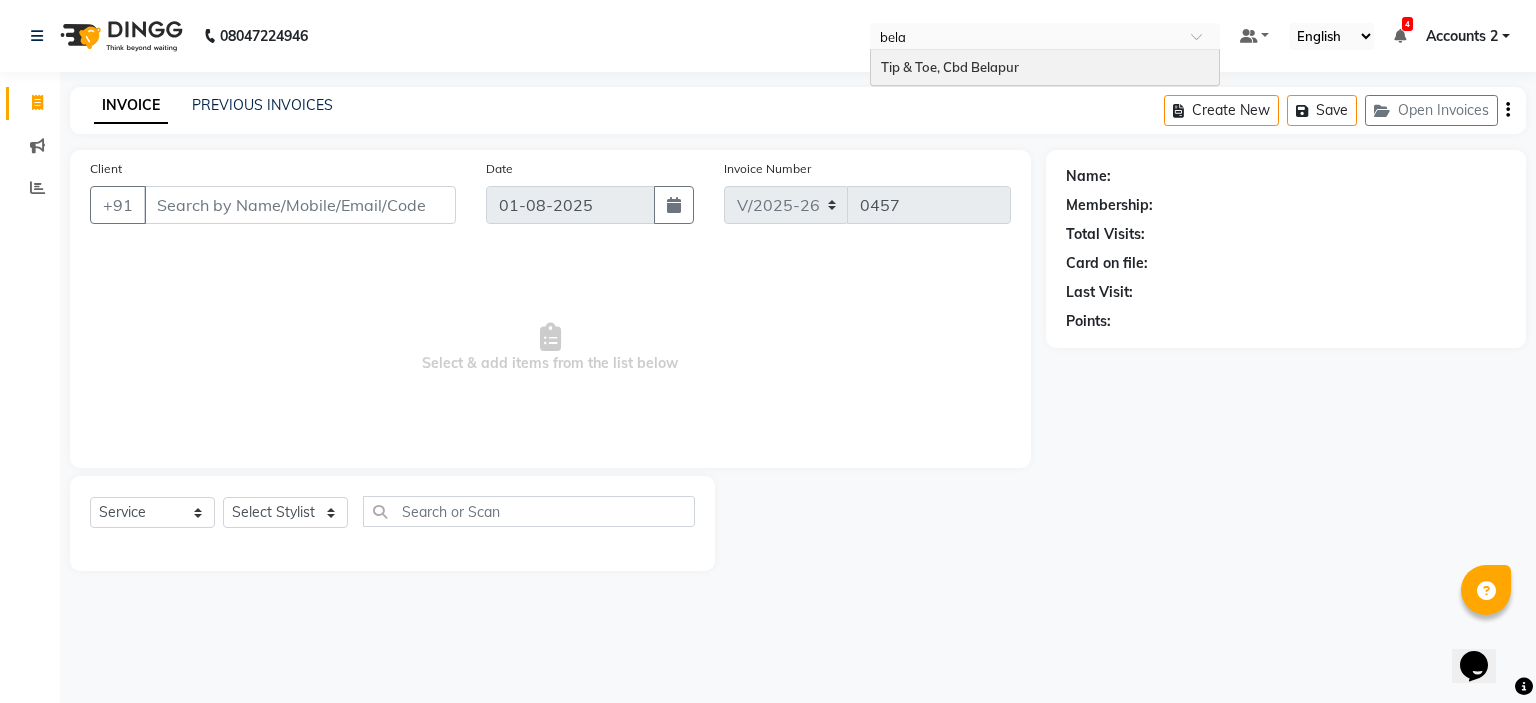 click on "Tip & Toe, Cbd Belapur" at bounding box center (1045, 68) 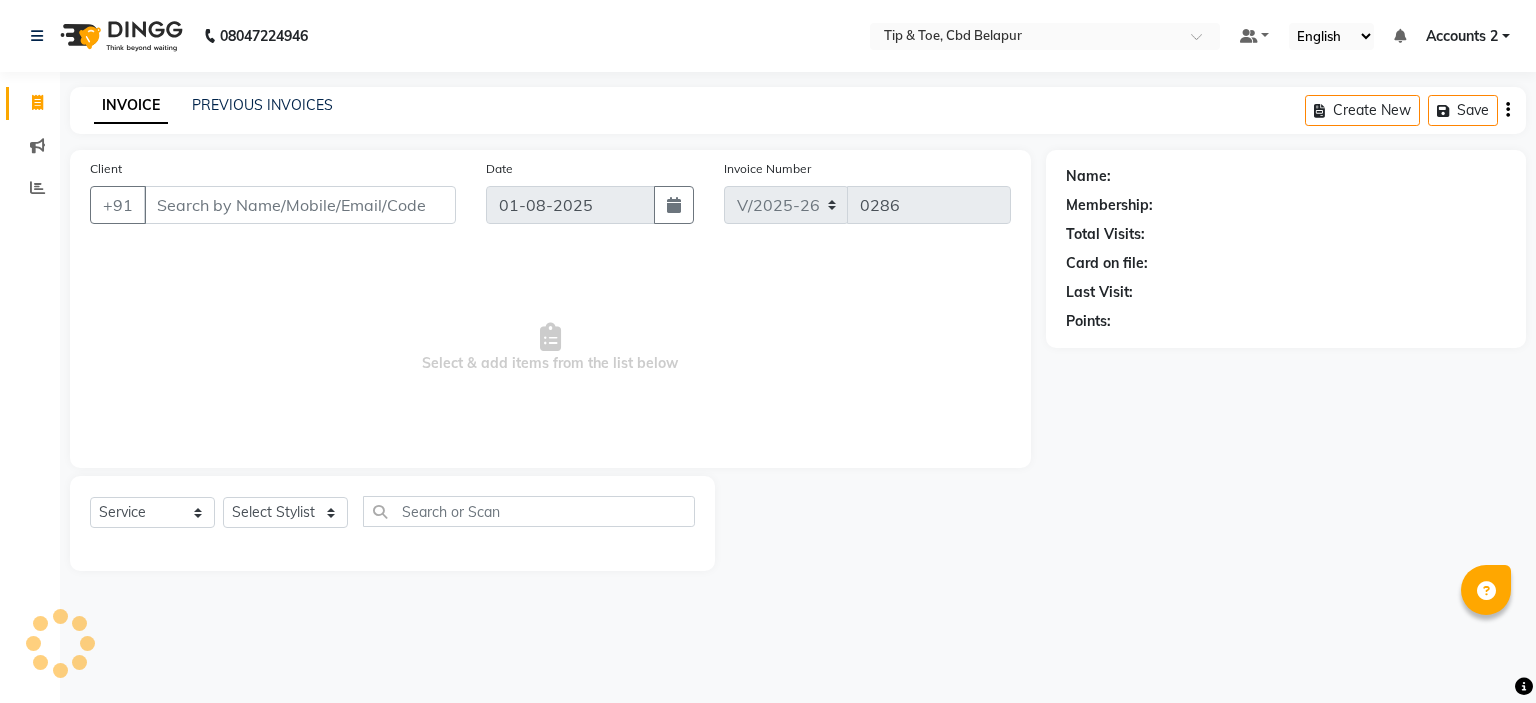 select on "5812" 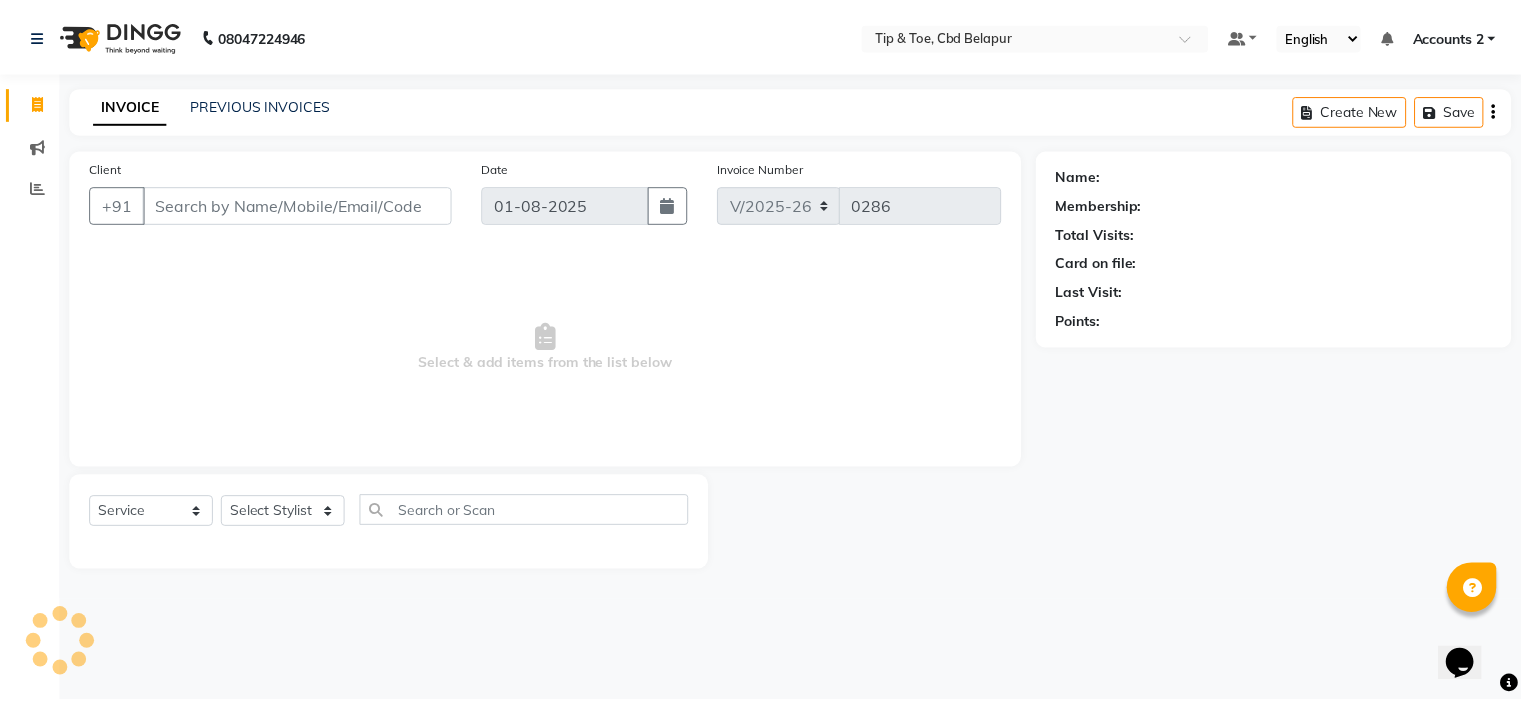 scroll, scrollTop: 0, scrollLeft: 0, axis: both 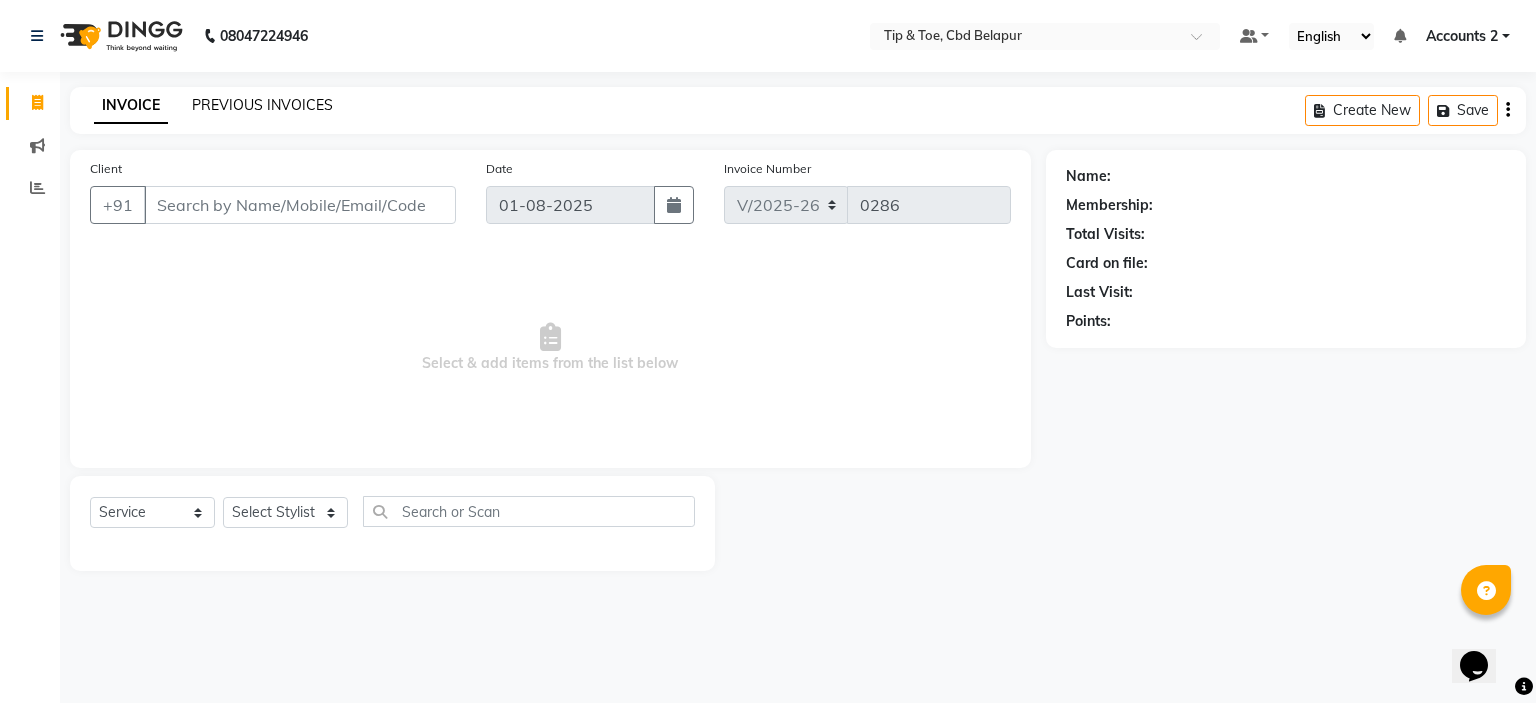 click on "PREVIOUS INVOICES" 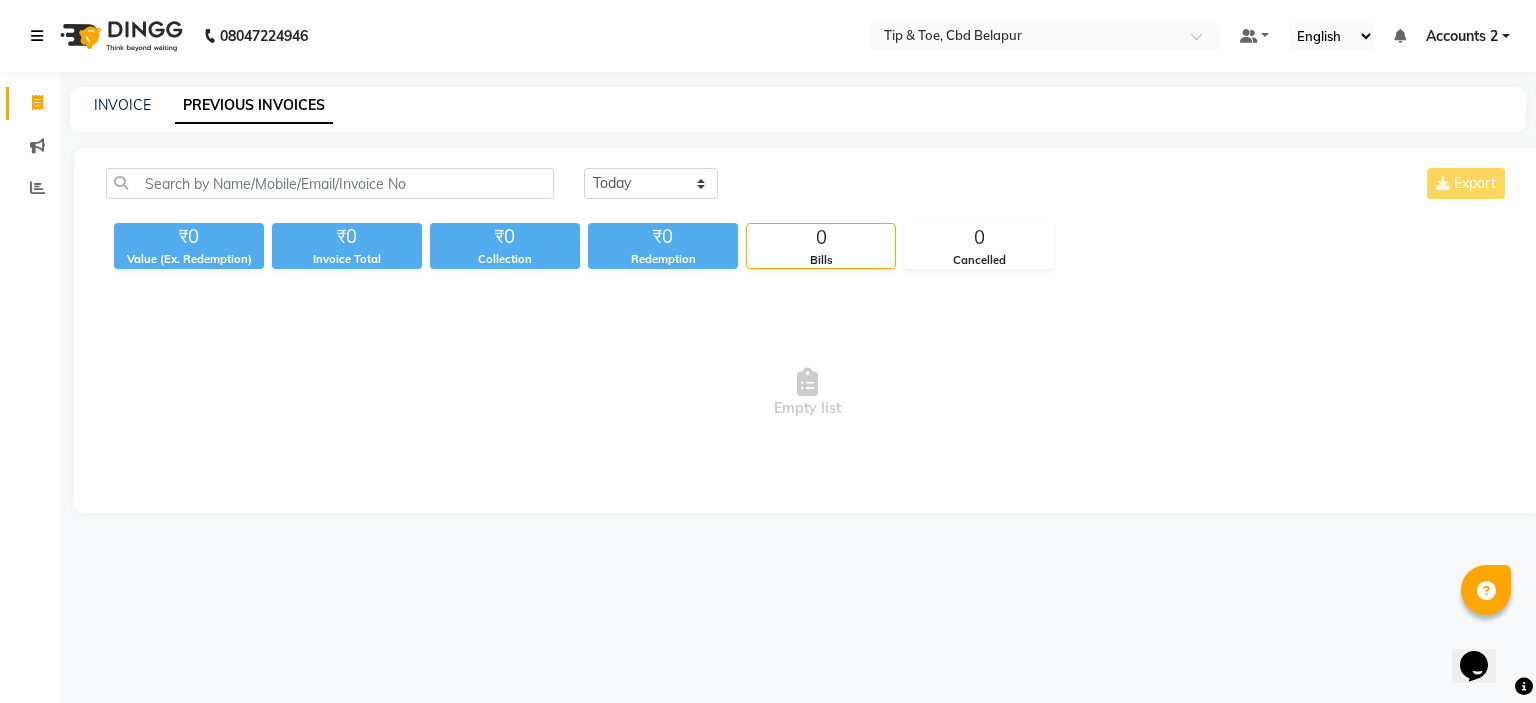 click at bounding box center [37, 36] 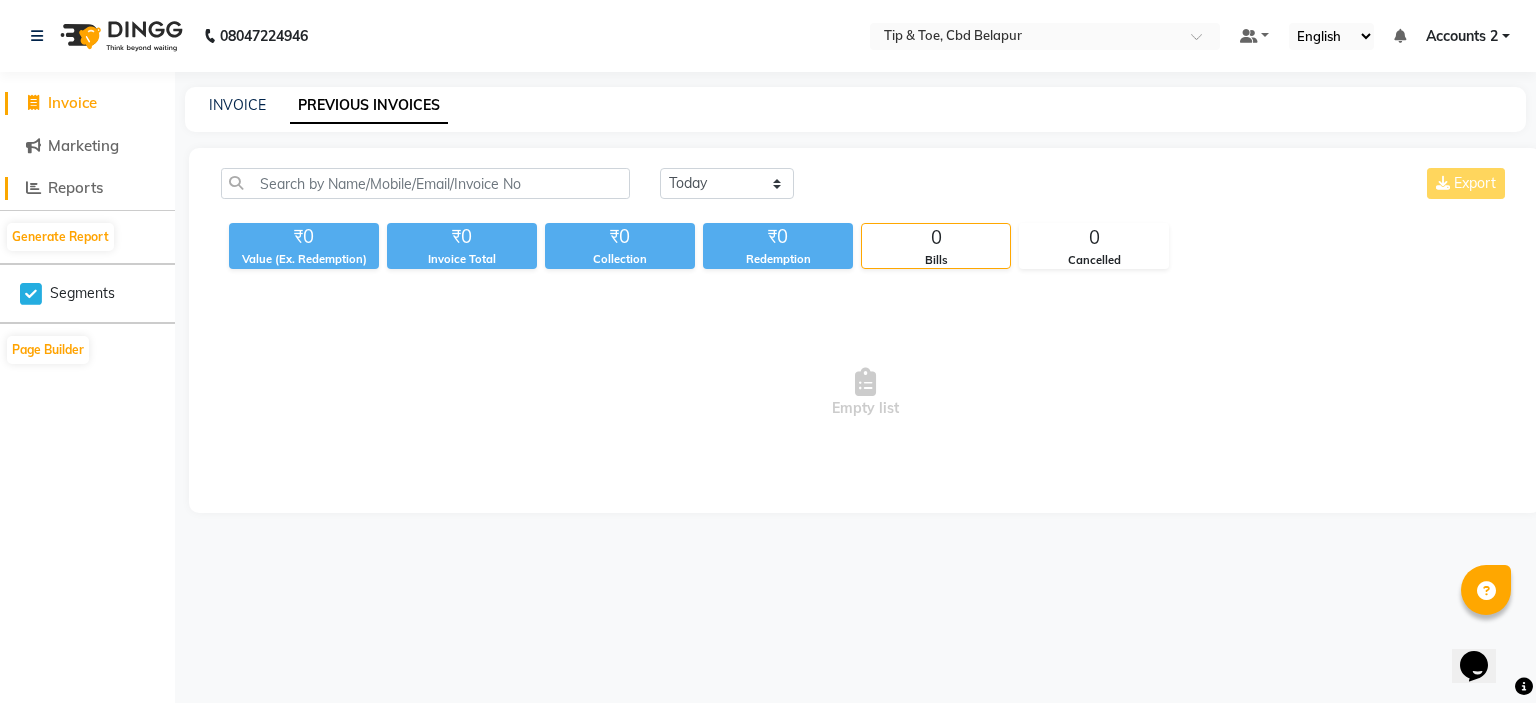click on "Reports" 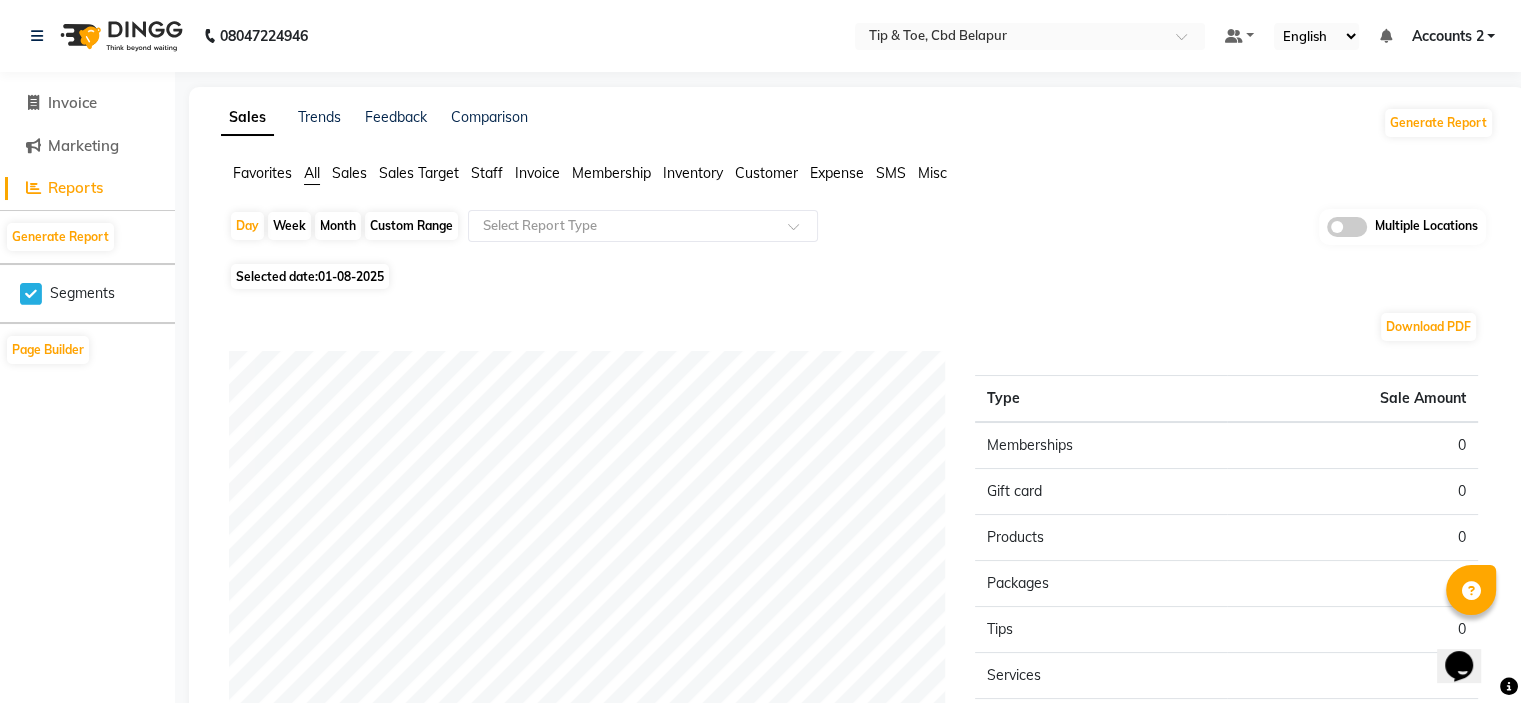 click on "Staff" 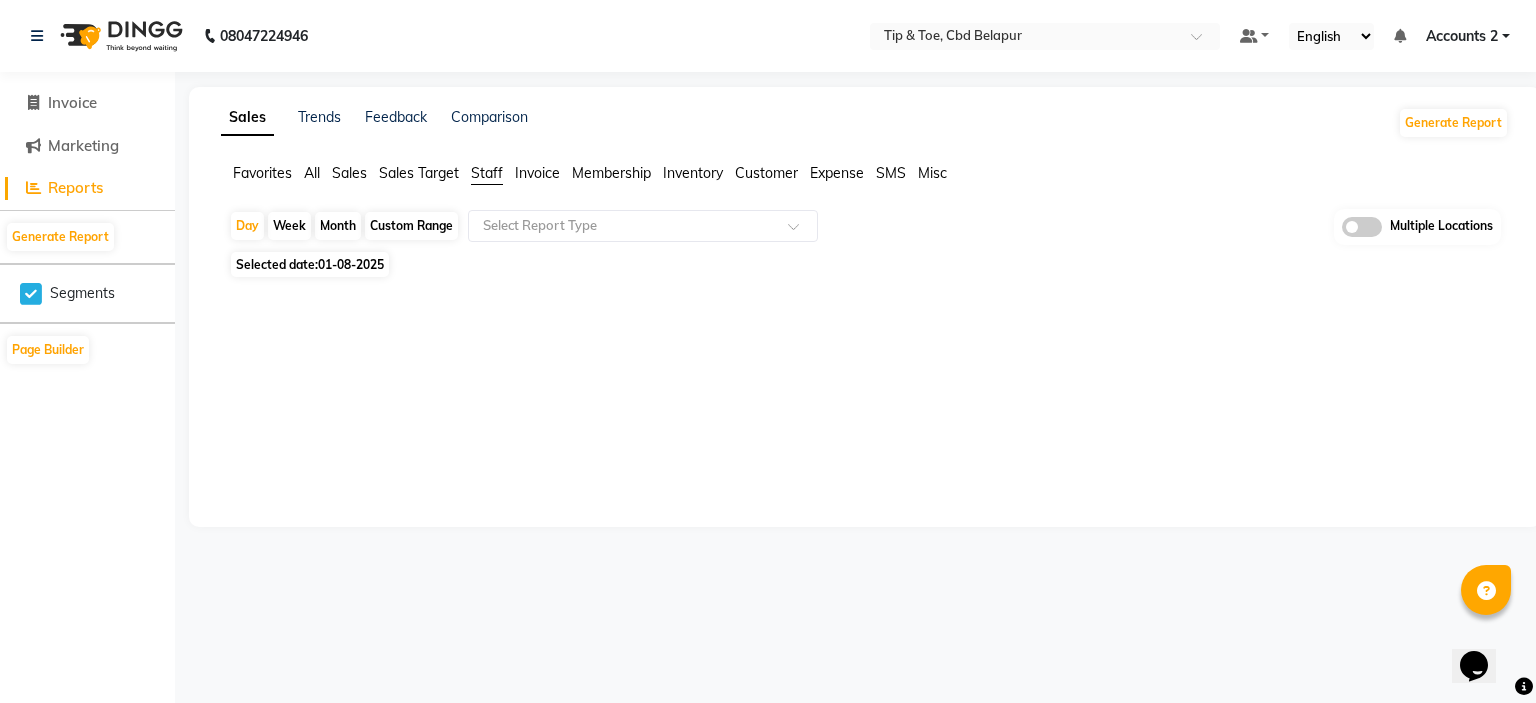 click on "Custom Range" 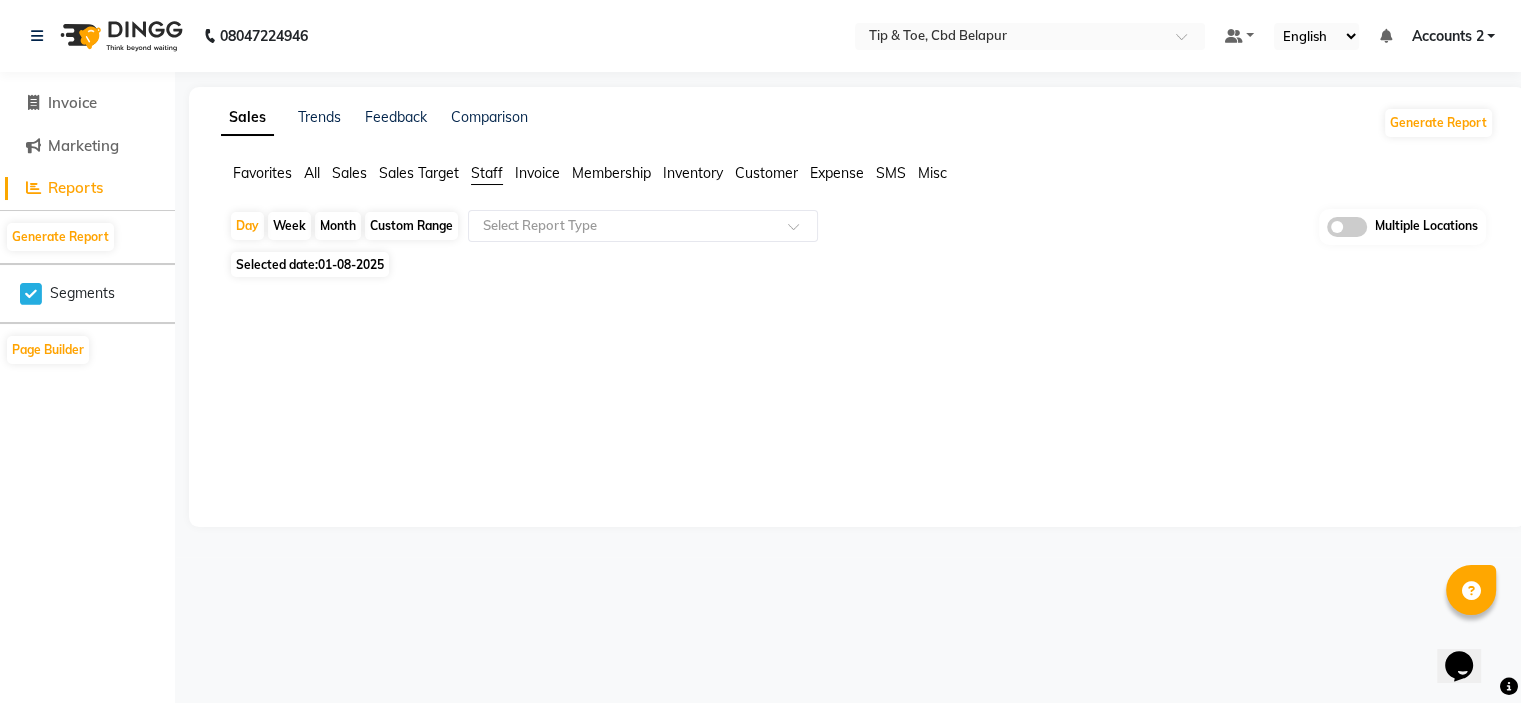 select on "8" 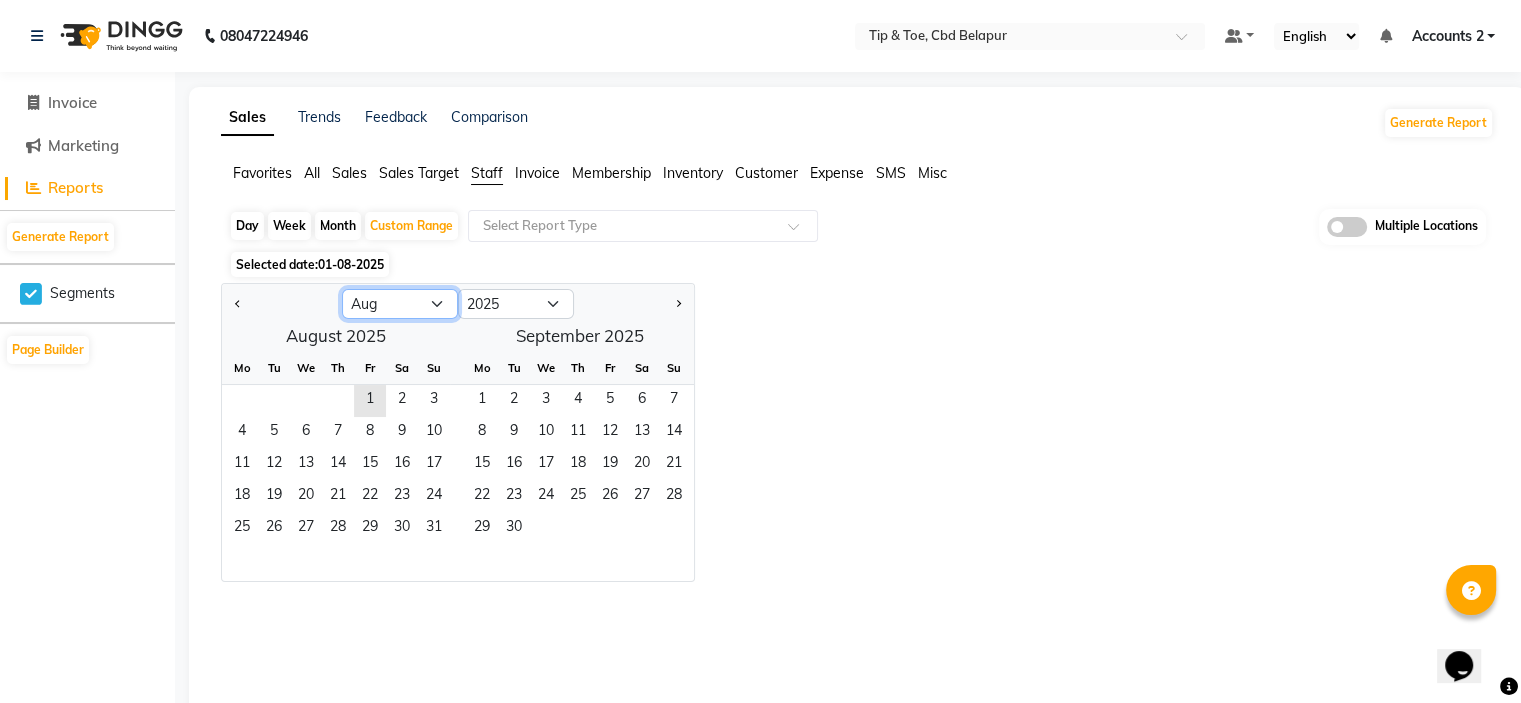 click on "Jan Feb Mar Apr May Jun Jul Aug Sep Oct Nov Dec" 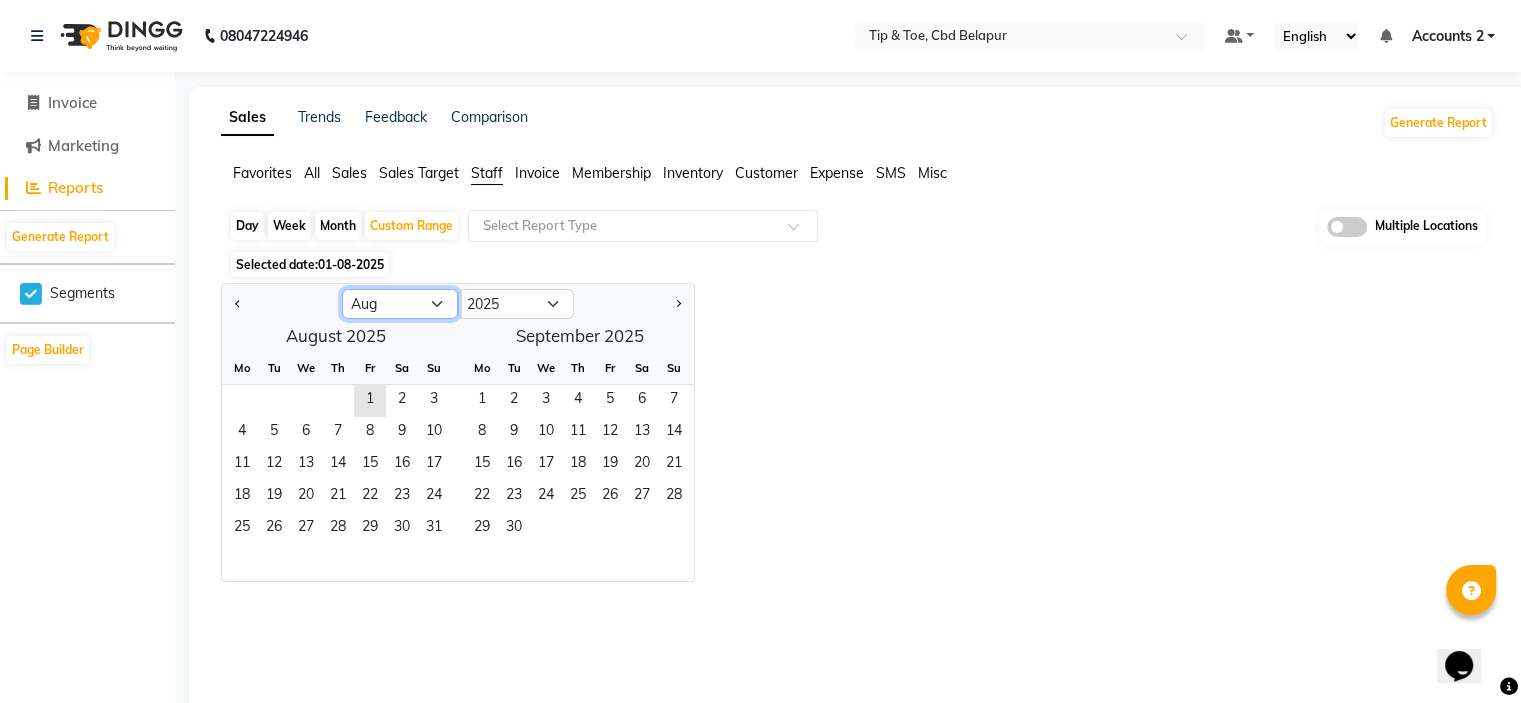 select on "3" 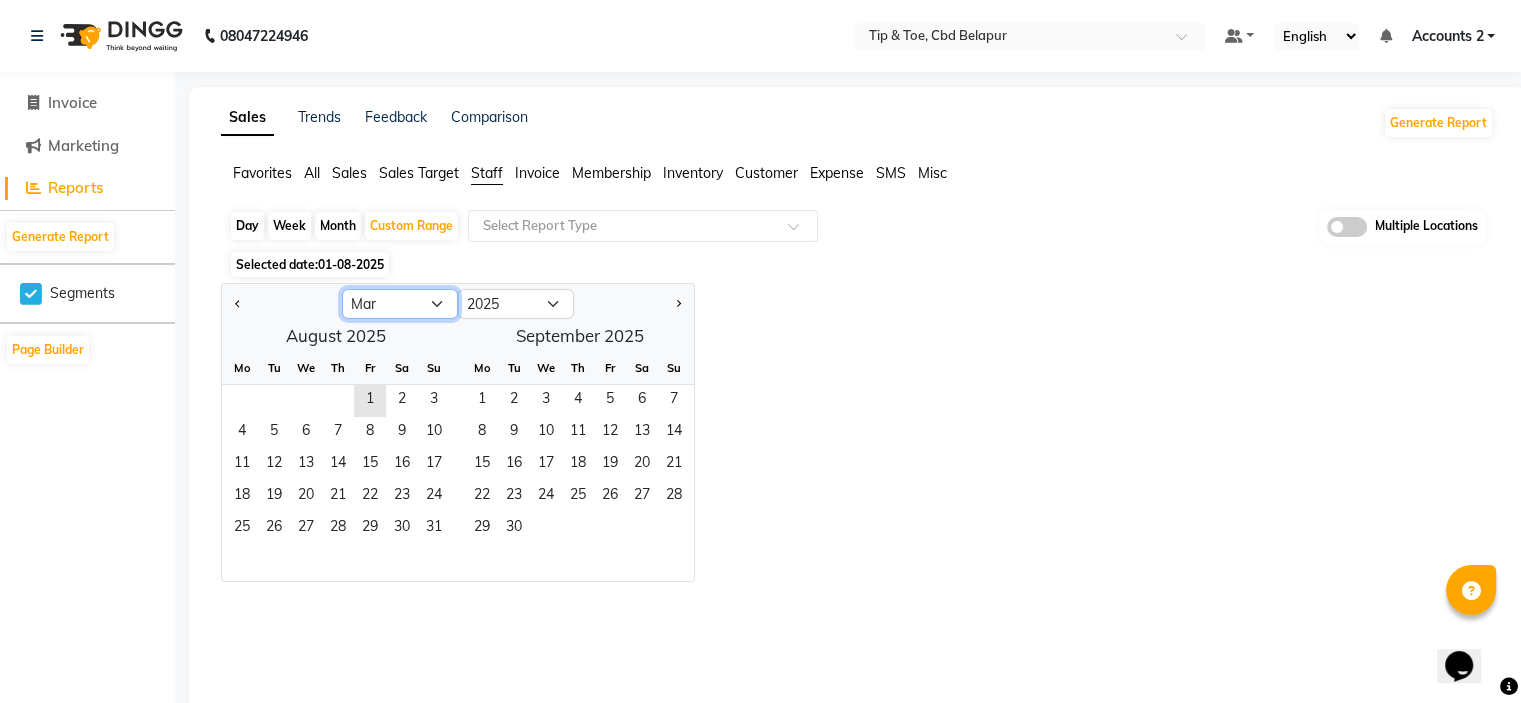 click on "Jan Feb Mar Apr May Jun Jul Aug Sep Oct Nov Dec" 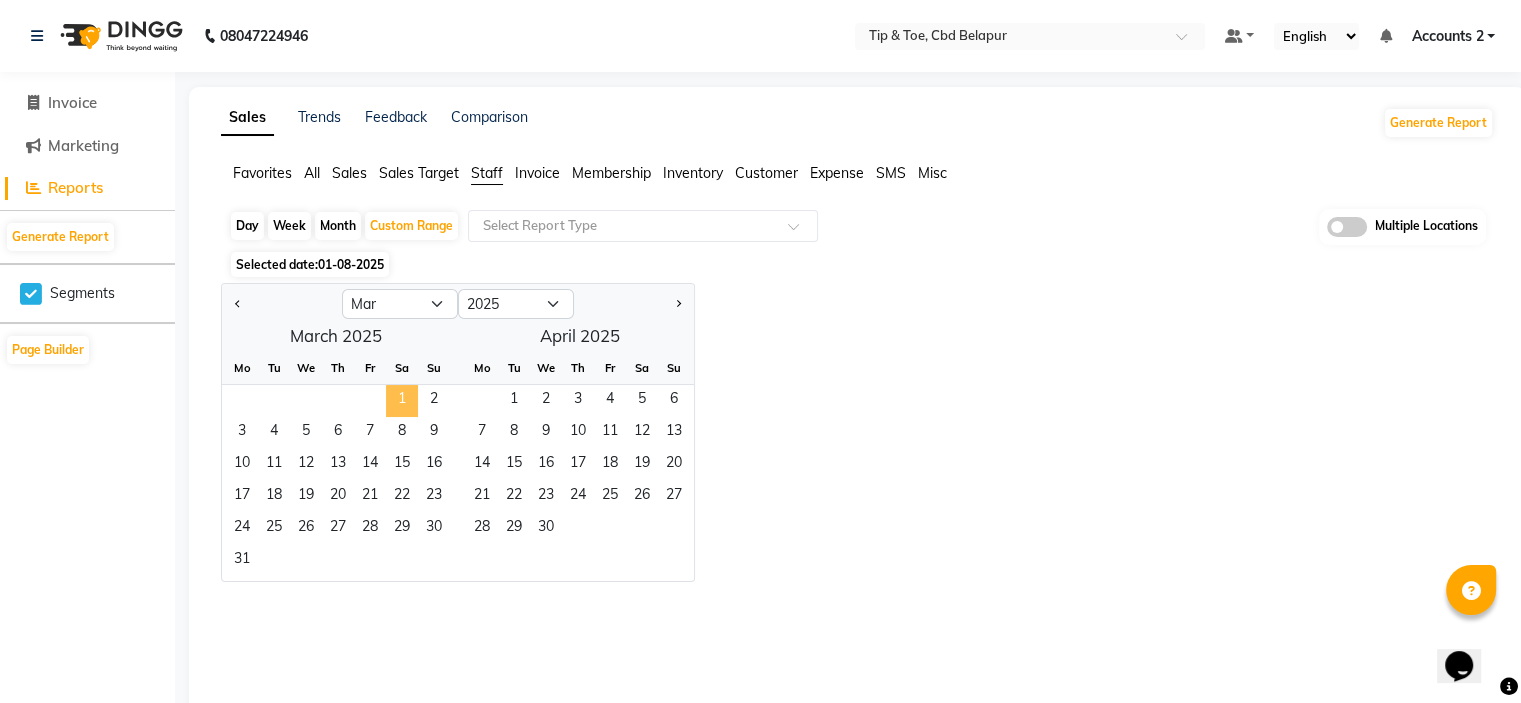 click on "1" 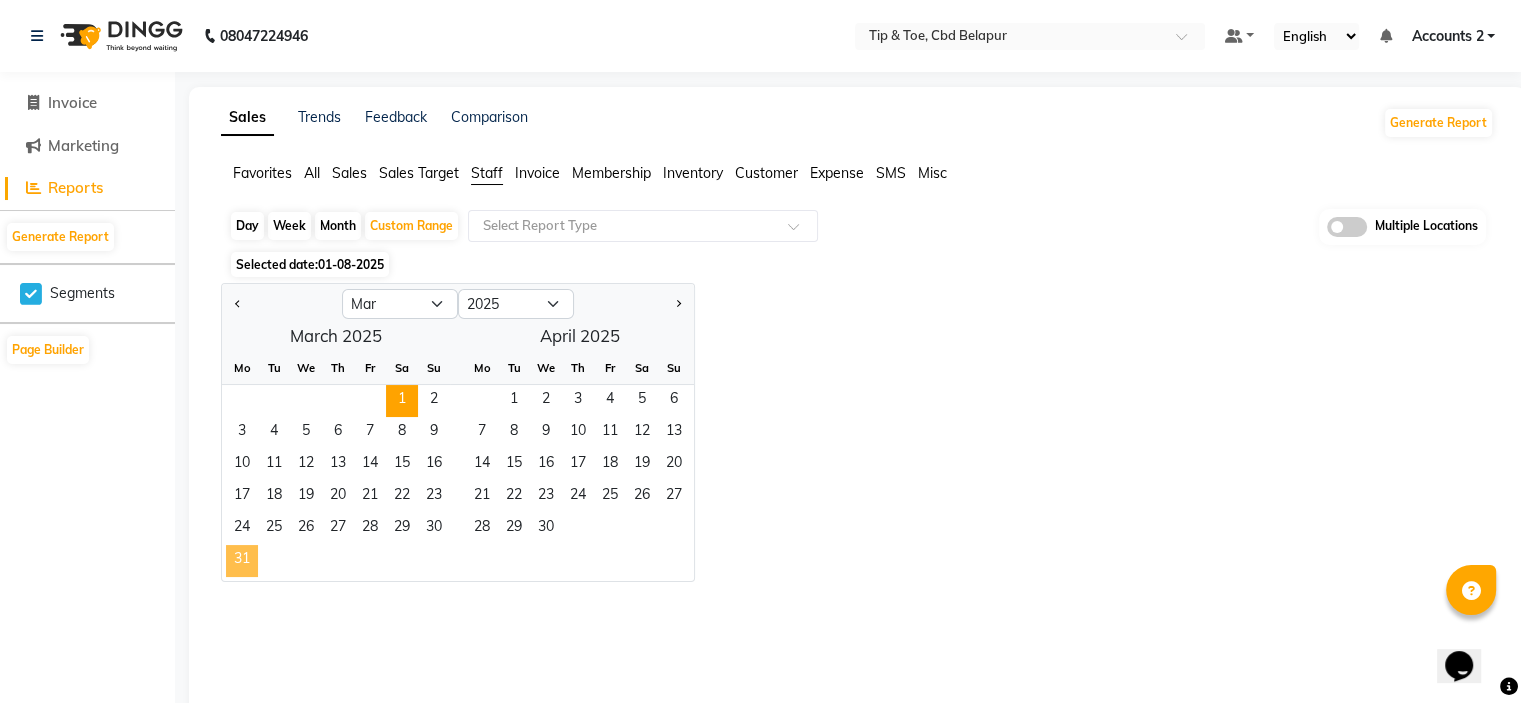 click on "31" 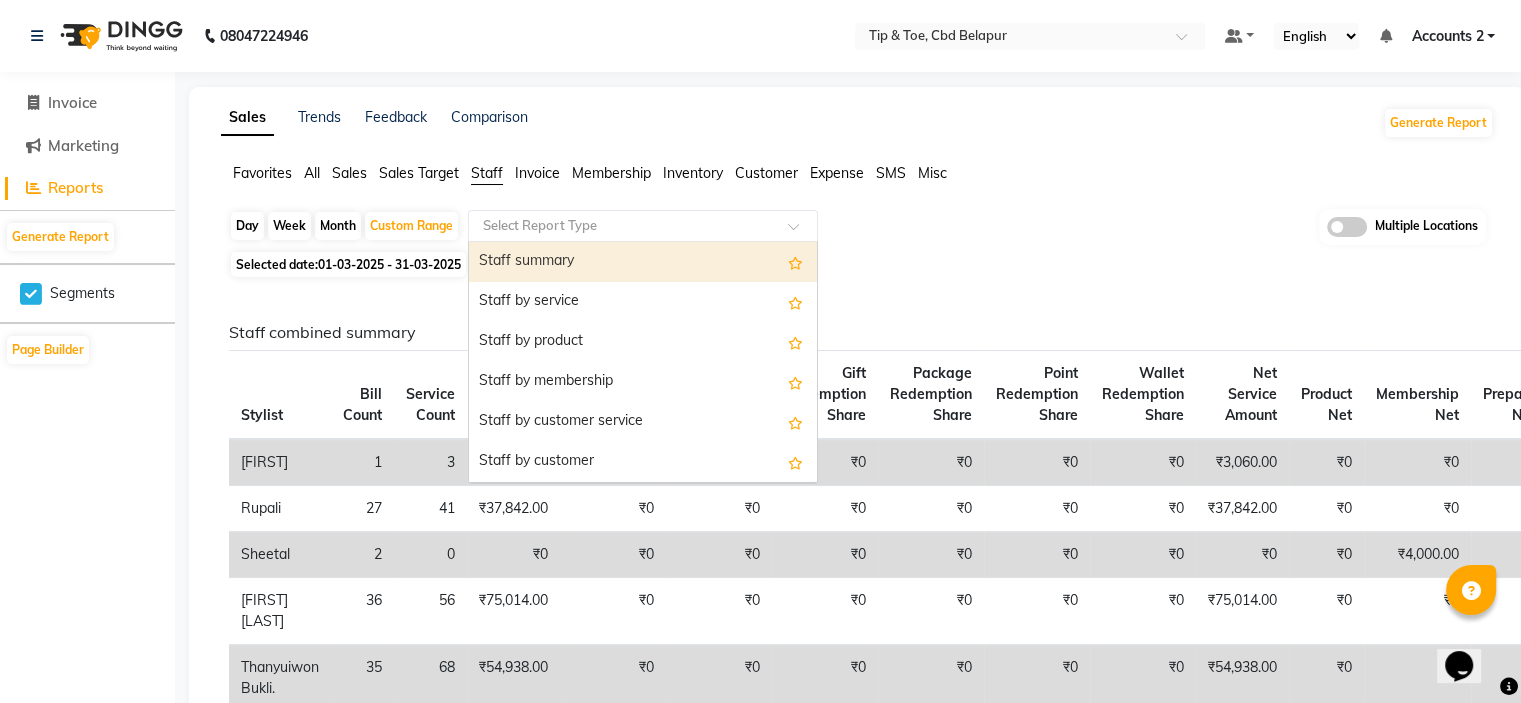 click on "Select Report Type" 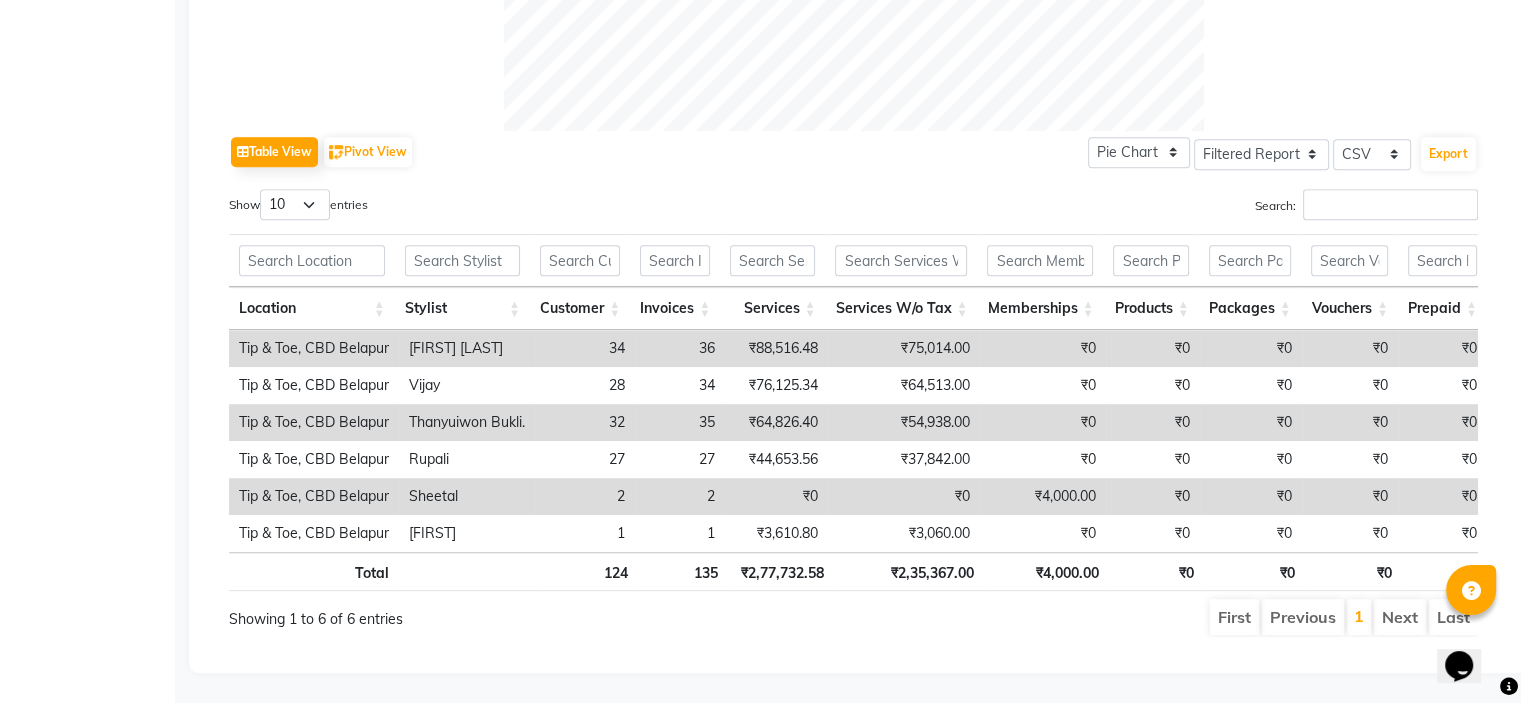 scroll, scrollTop: 920, scrollLeft: 0, axis: vertical 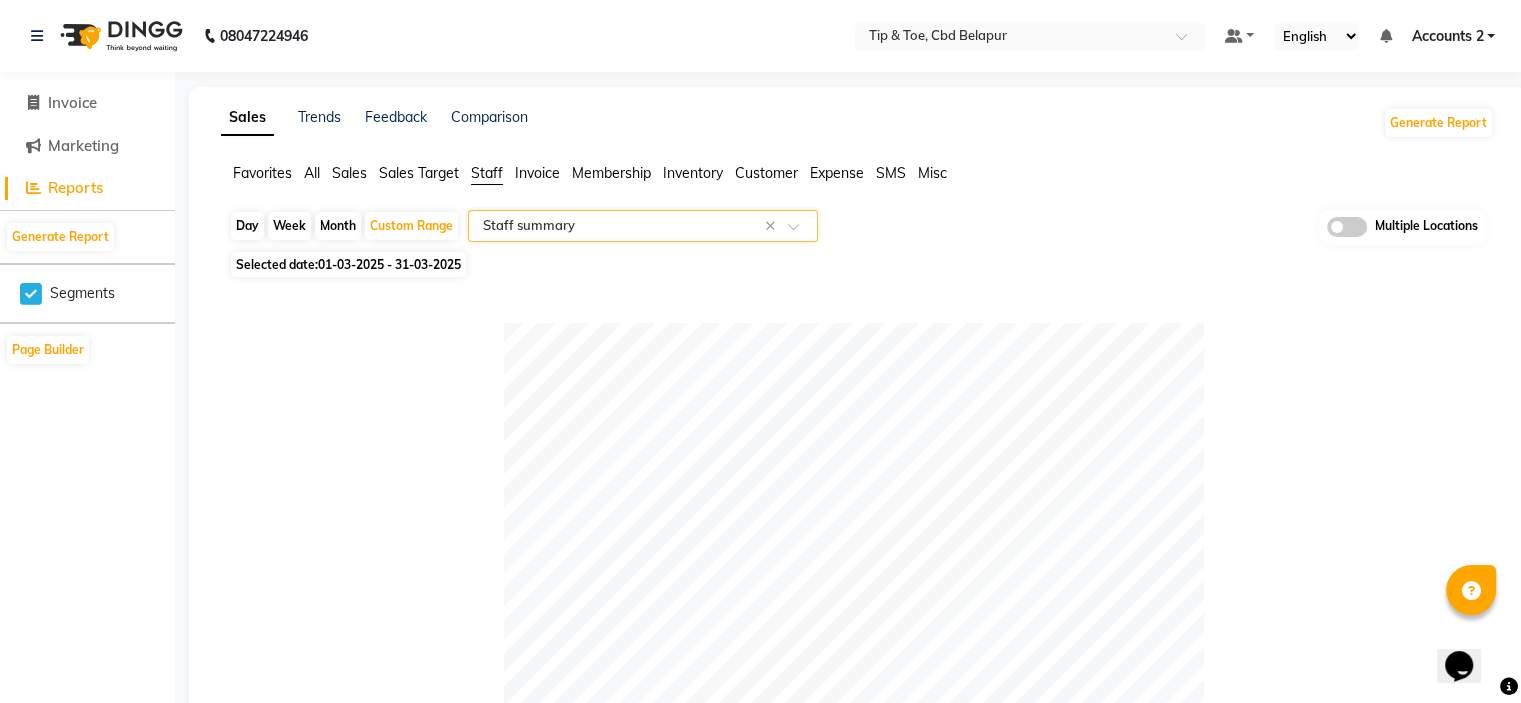 click 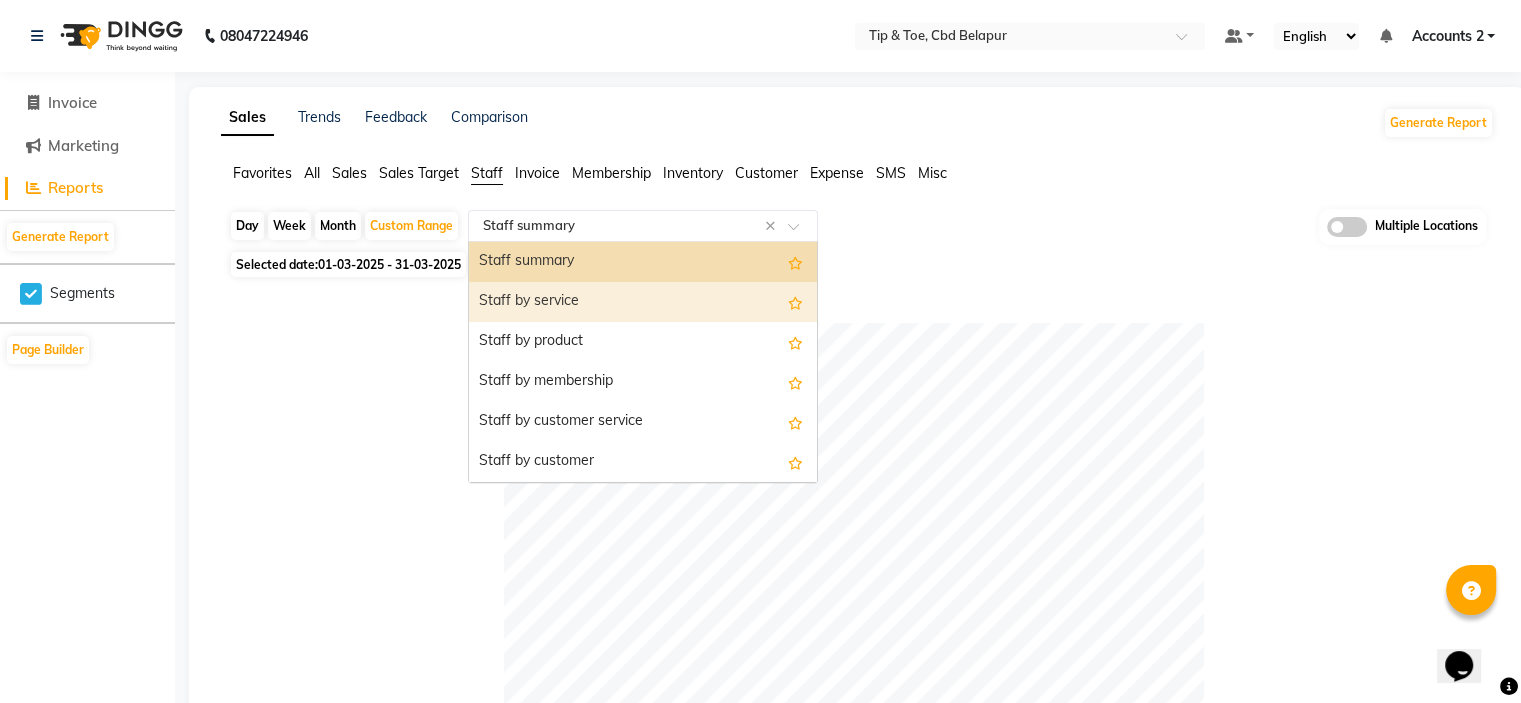 click on "Staff by service" at bounding box center [643, 302] 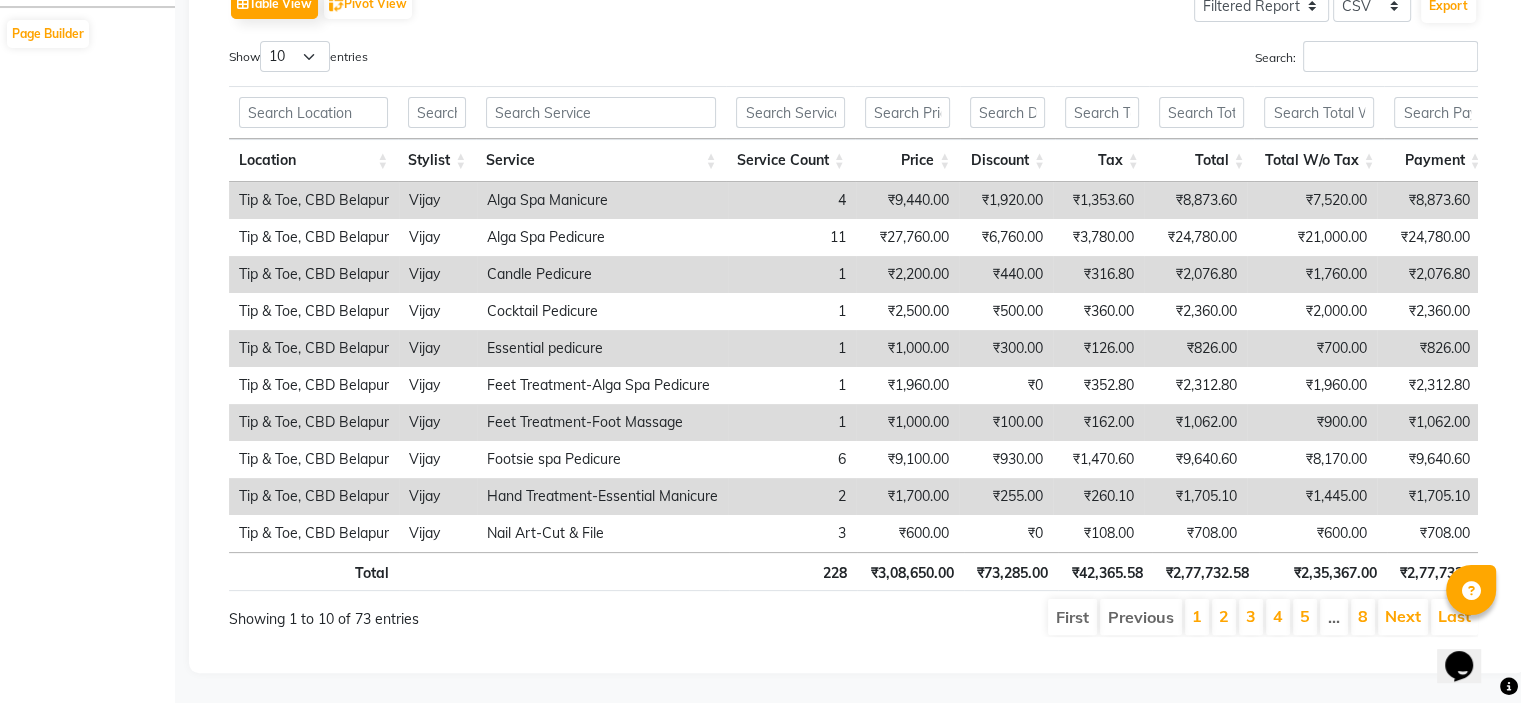 scroll, scrollTop: 344, scrollLeft: 0, axis: vertical 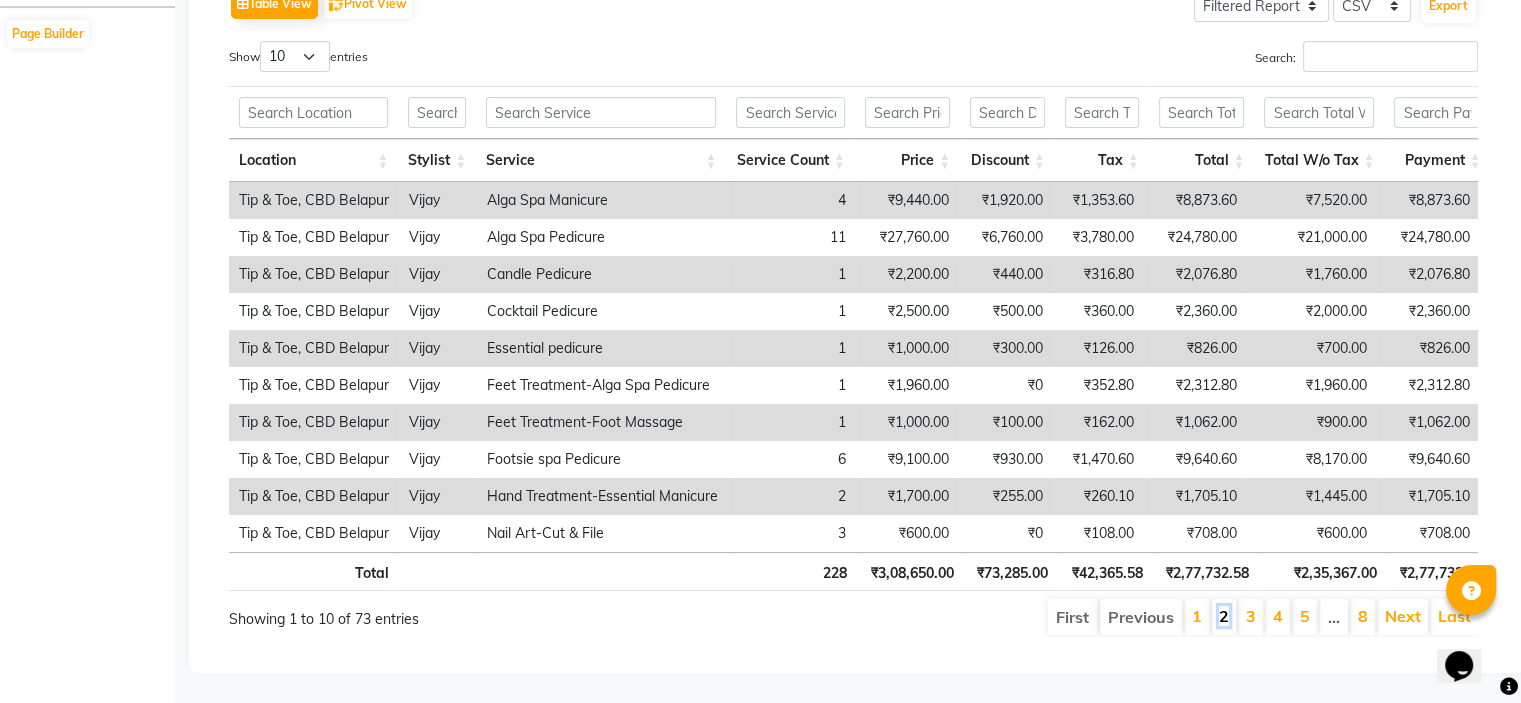 click on "2" at bounding box center [1224, 616] 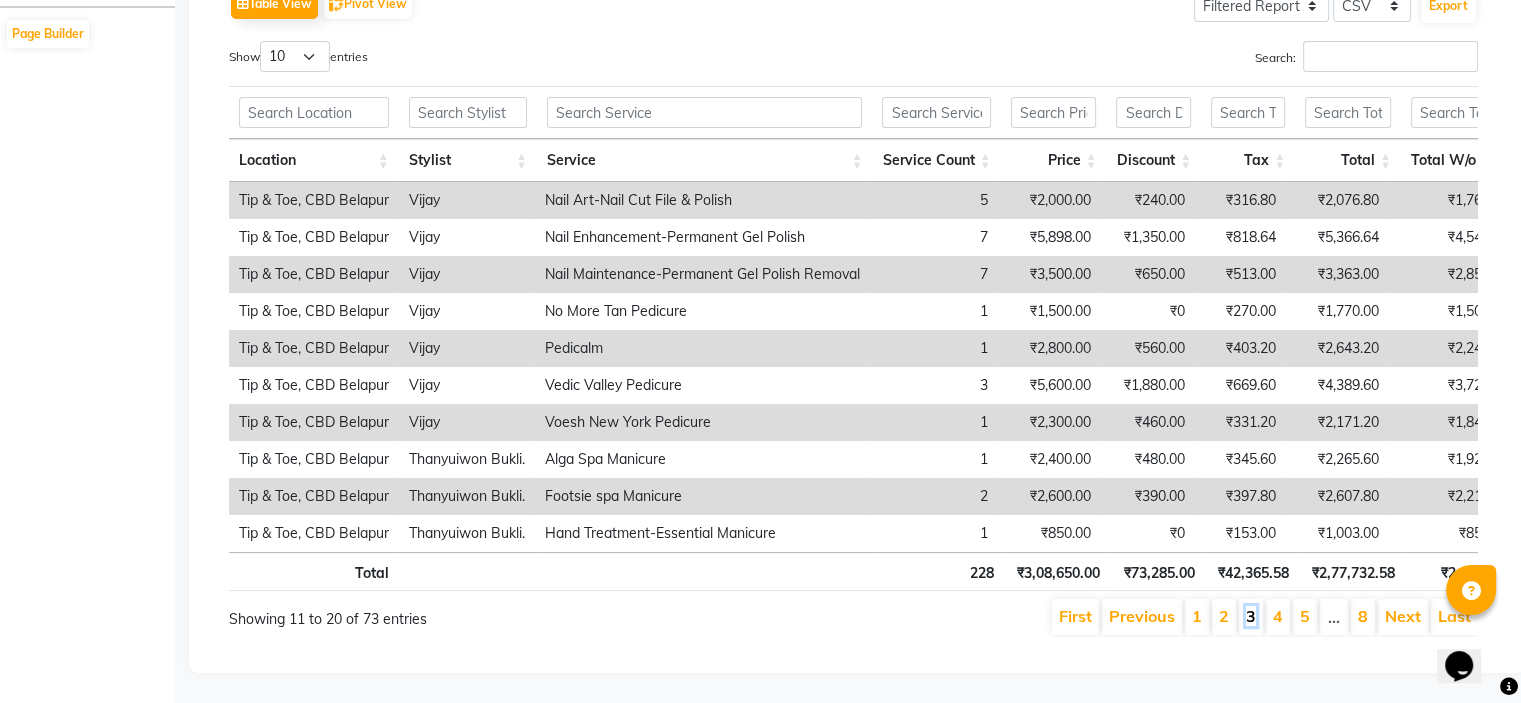 click on "3" at bounding box center [1251, 616] 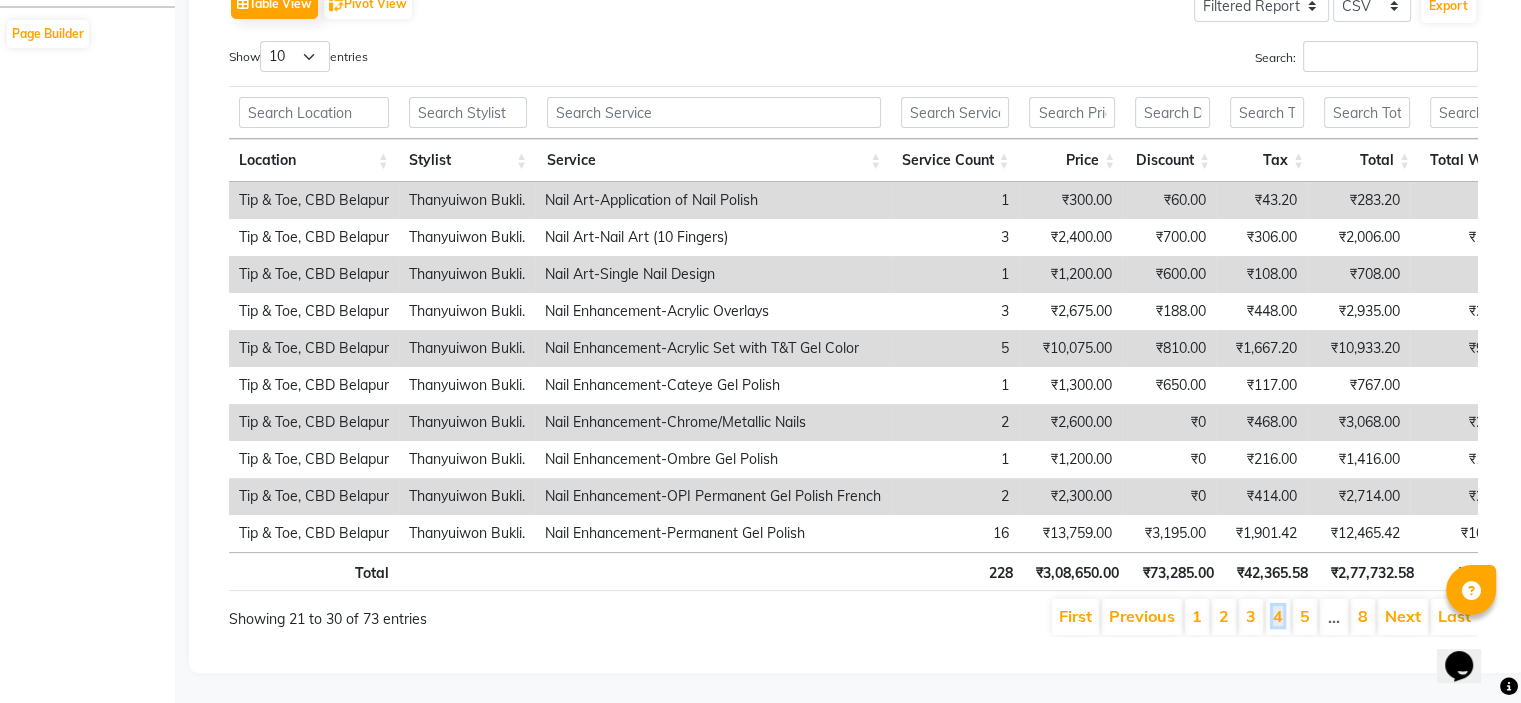 click on "4" at bounding box center [1278, 616] 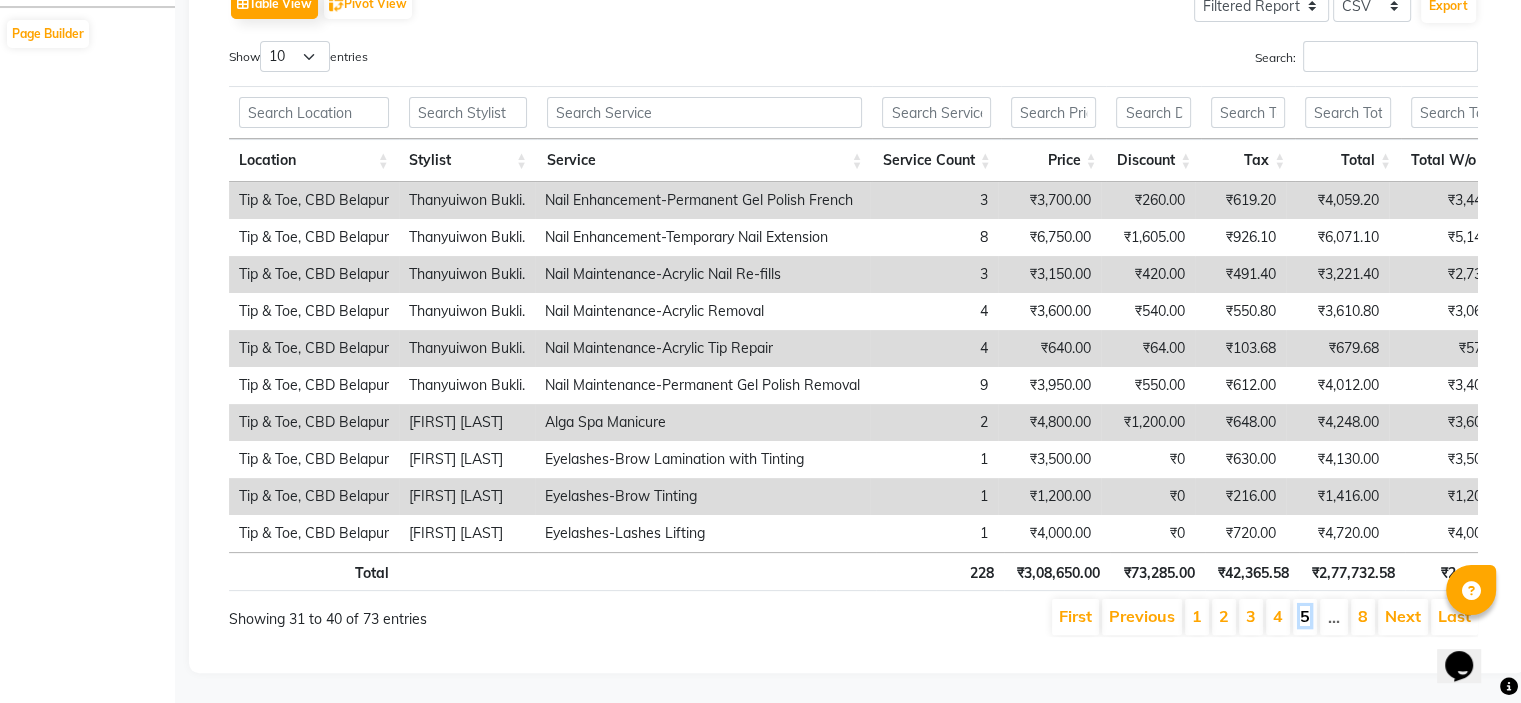 click on "5" at bounding box center [1305, 616] 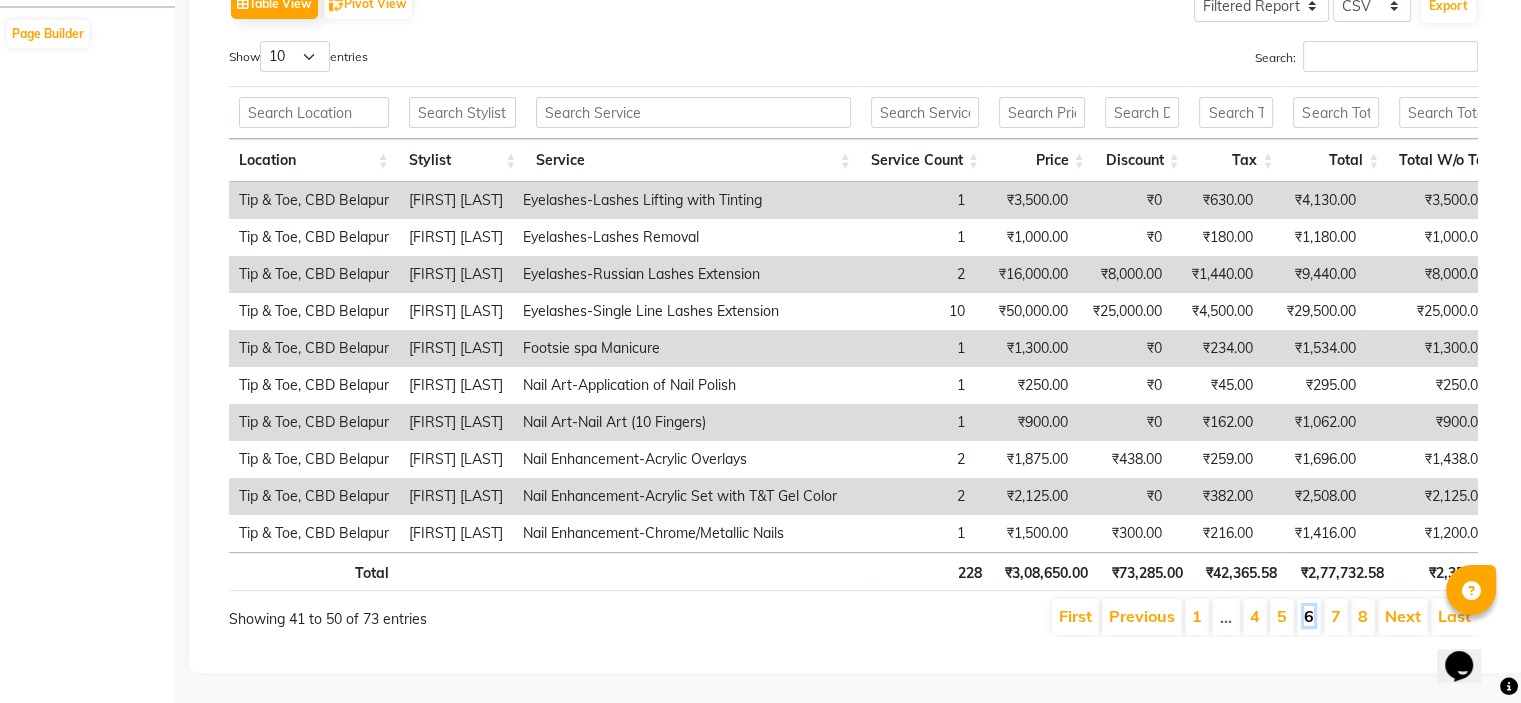 click on "6" at bounding box center [1309, 616] 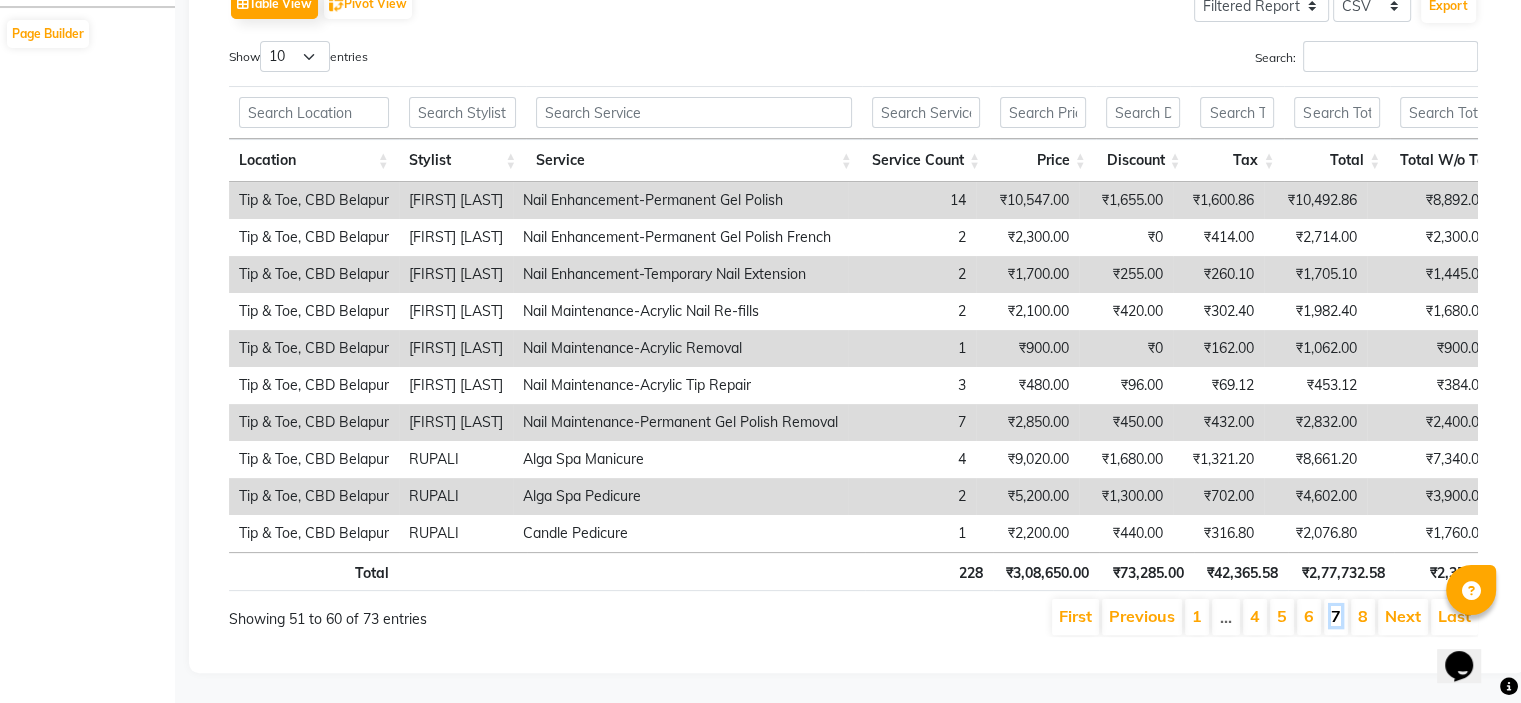 click on "7" at bounding box center [1336, 616] 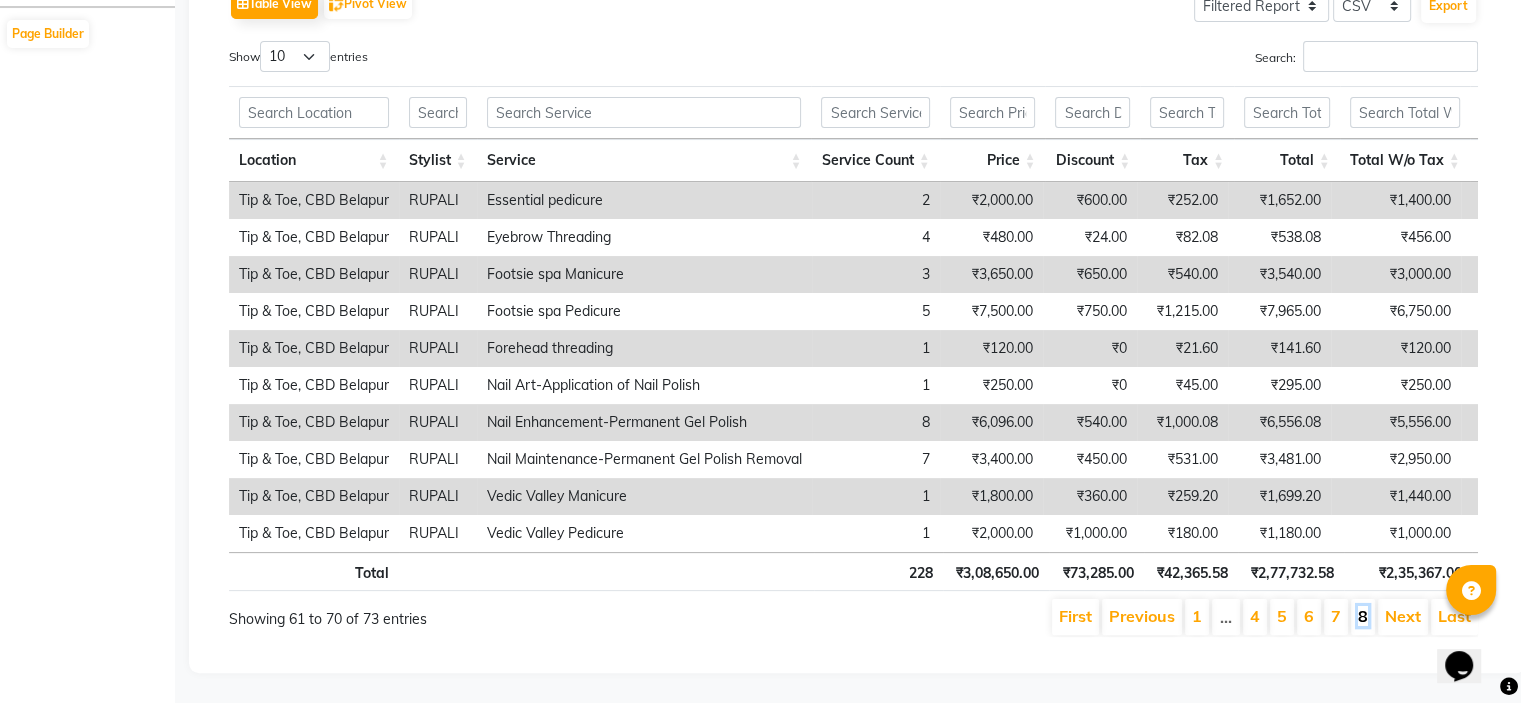 click on "8" at bounding box center [1363, 616] 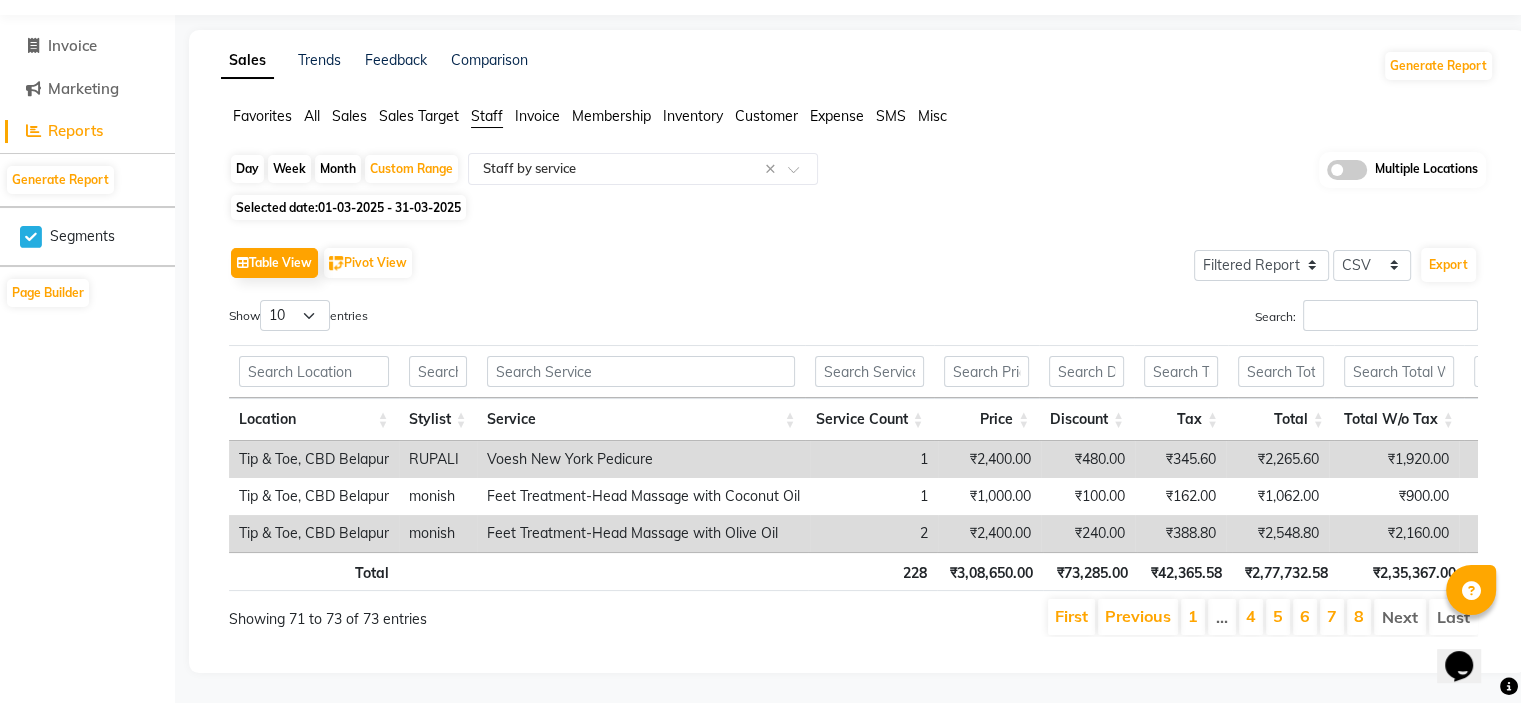 click on "Next" at bounding box center (1400, 617) 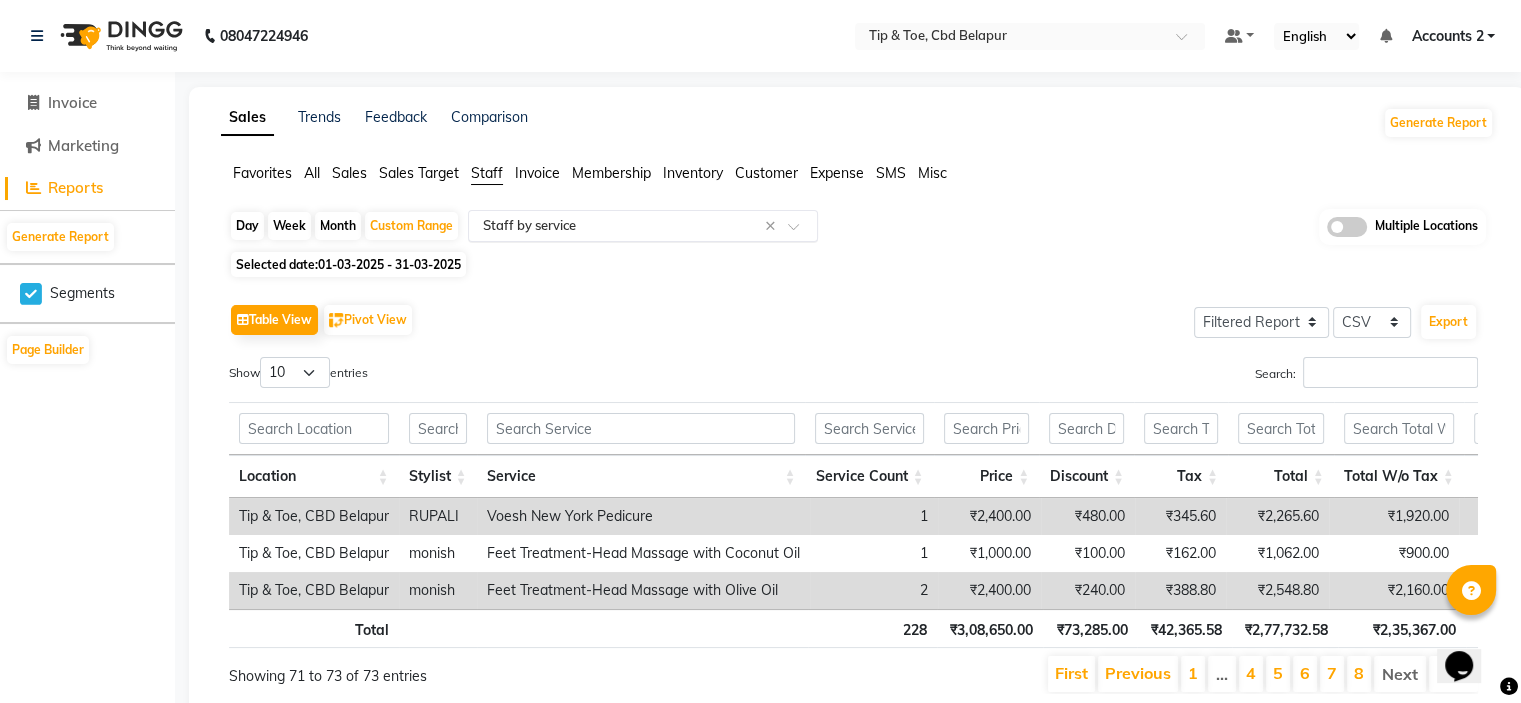 click 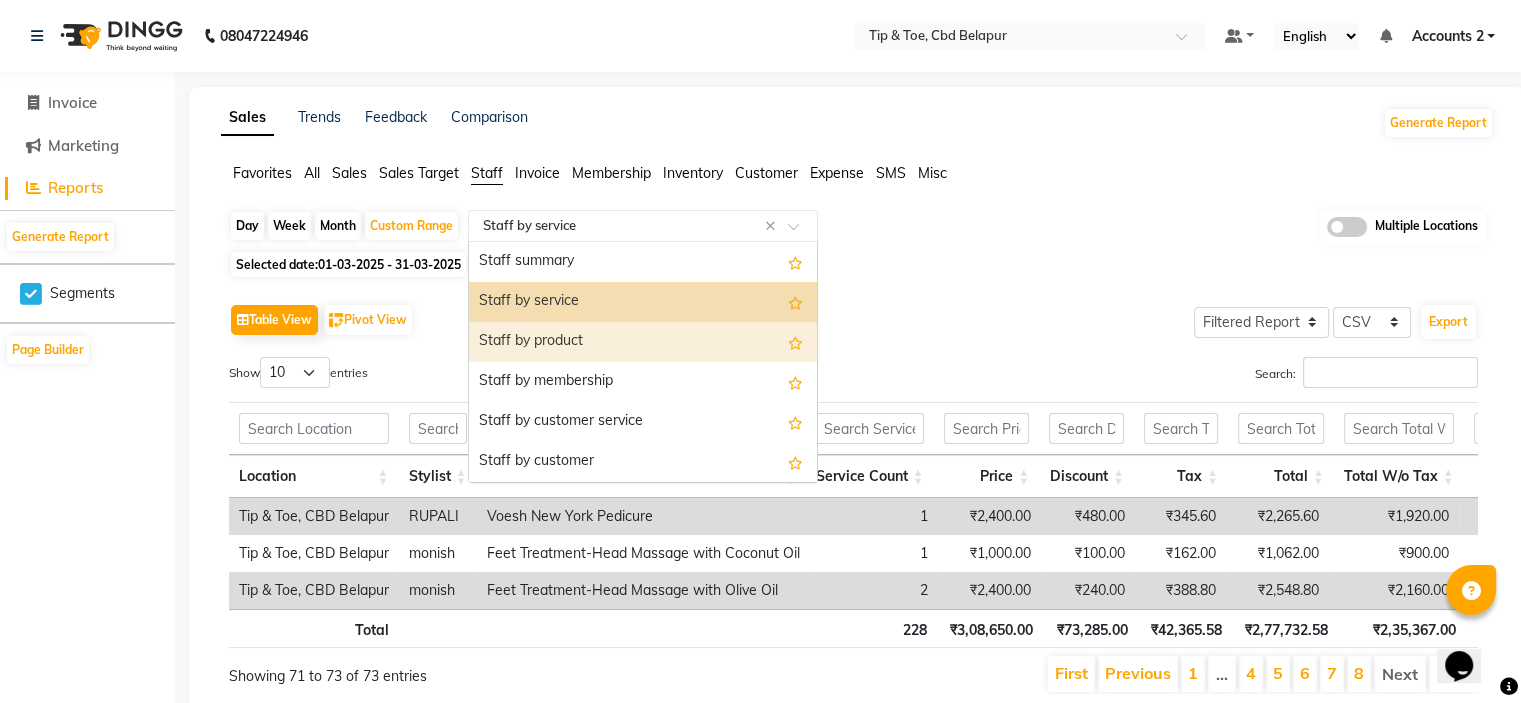 click on "Staff by product" at bounding box center (643, 342) 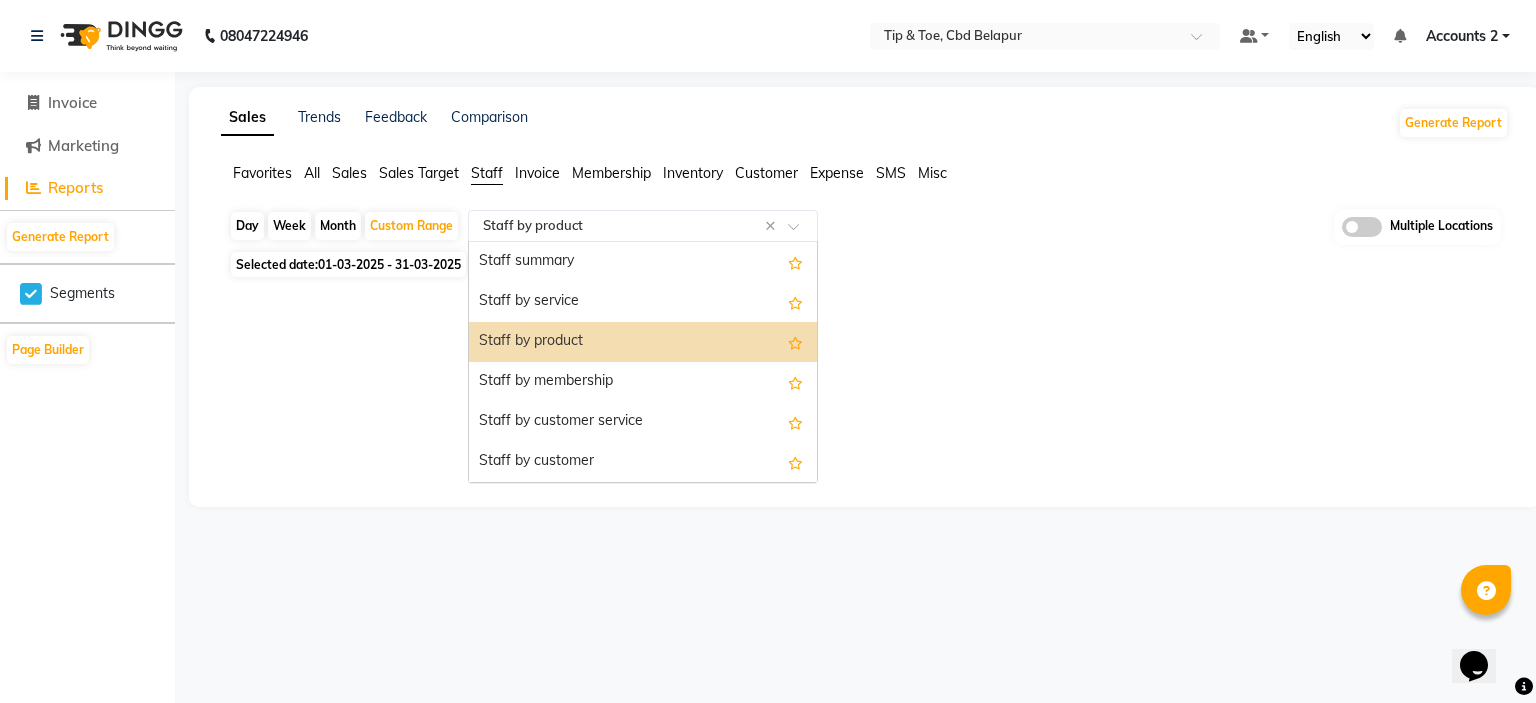 click 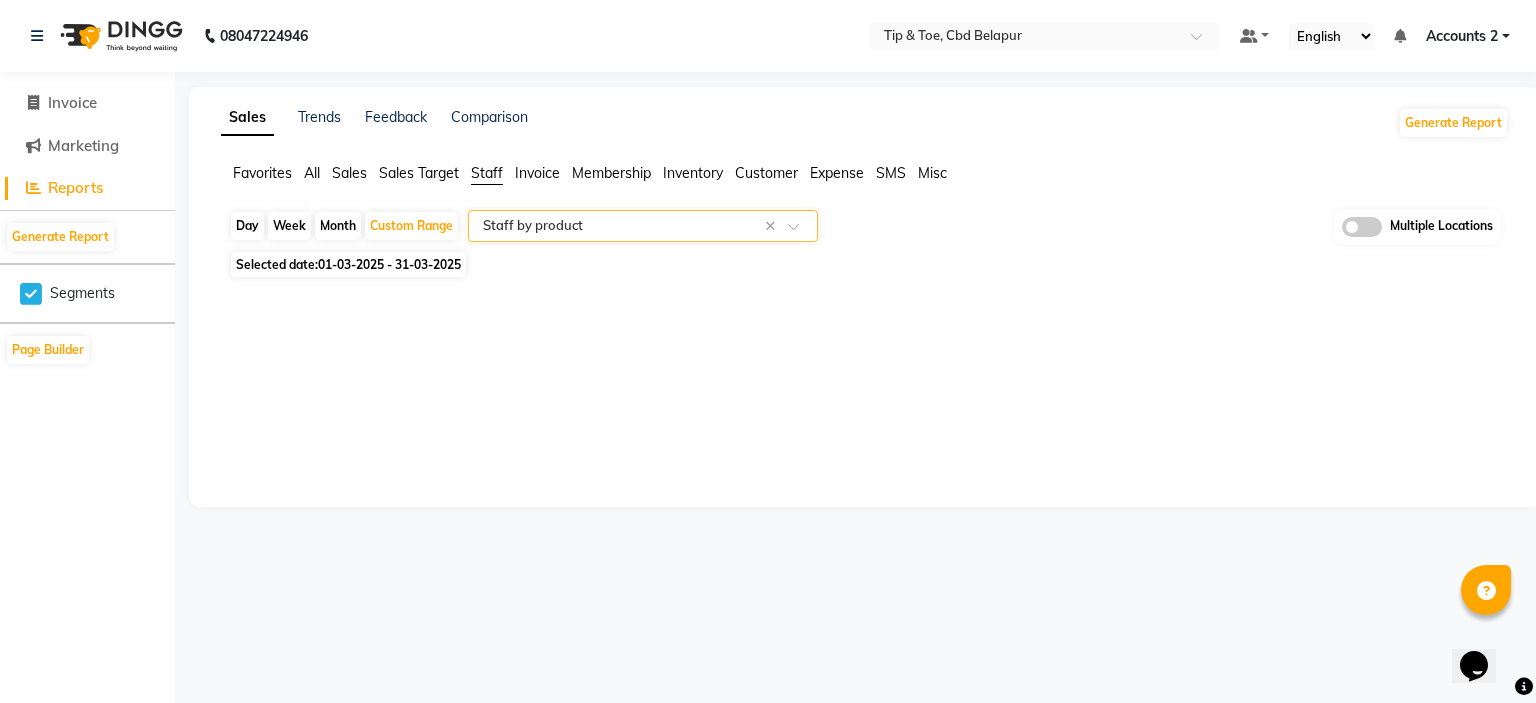 click 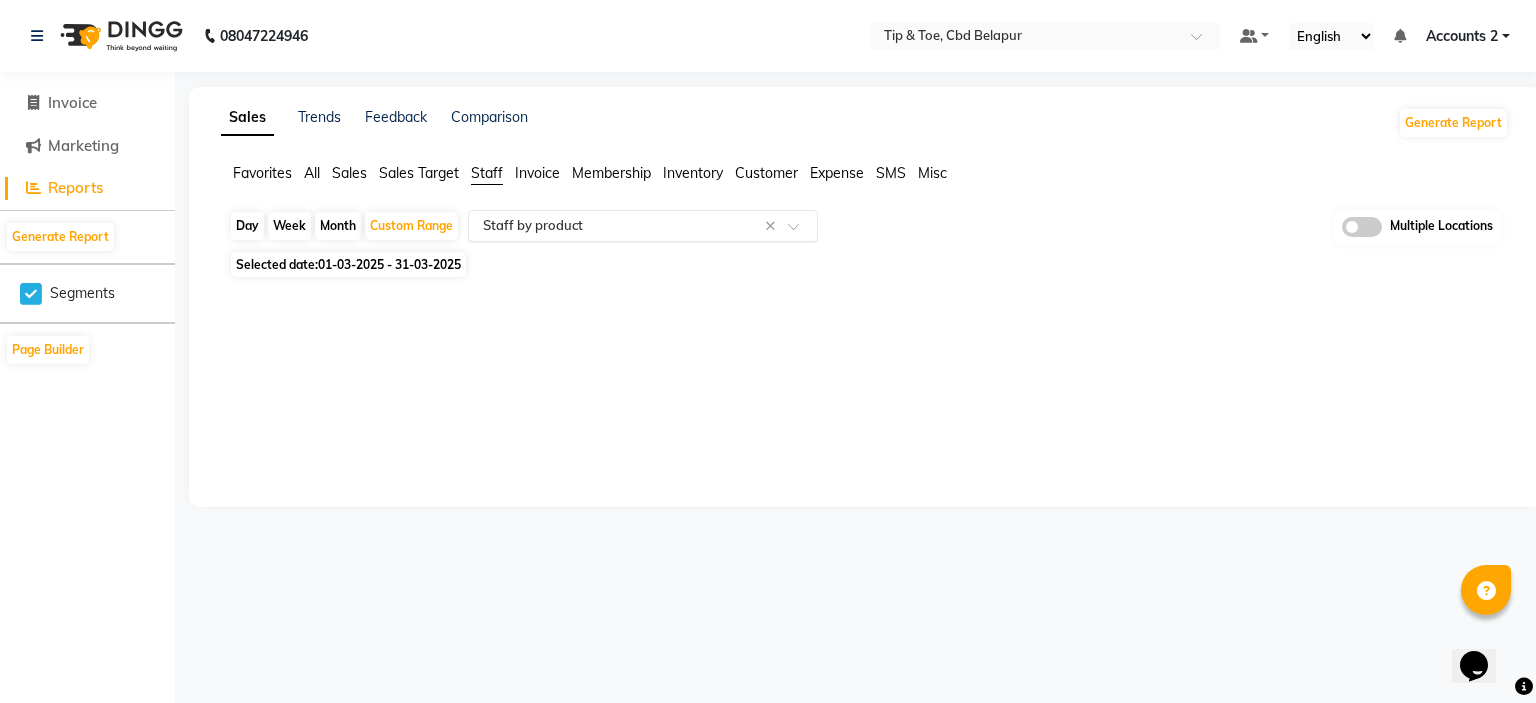 click 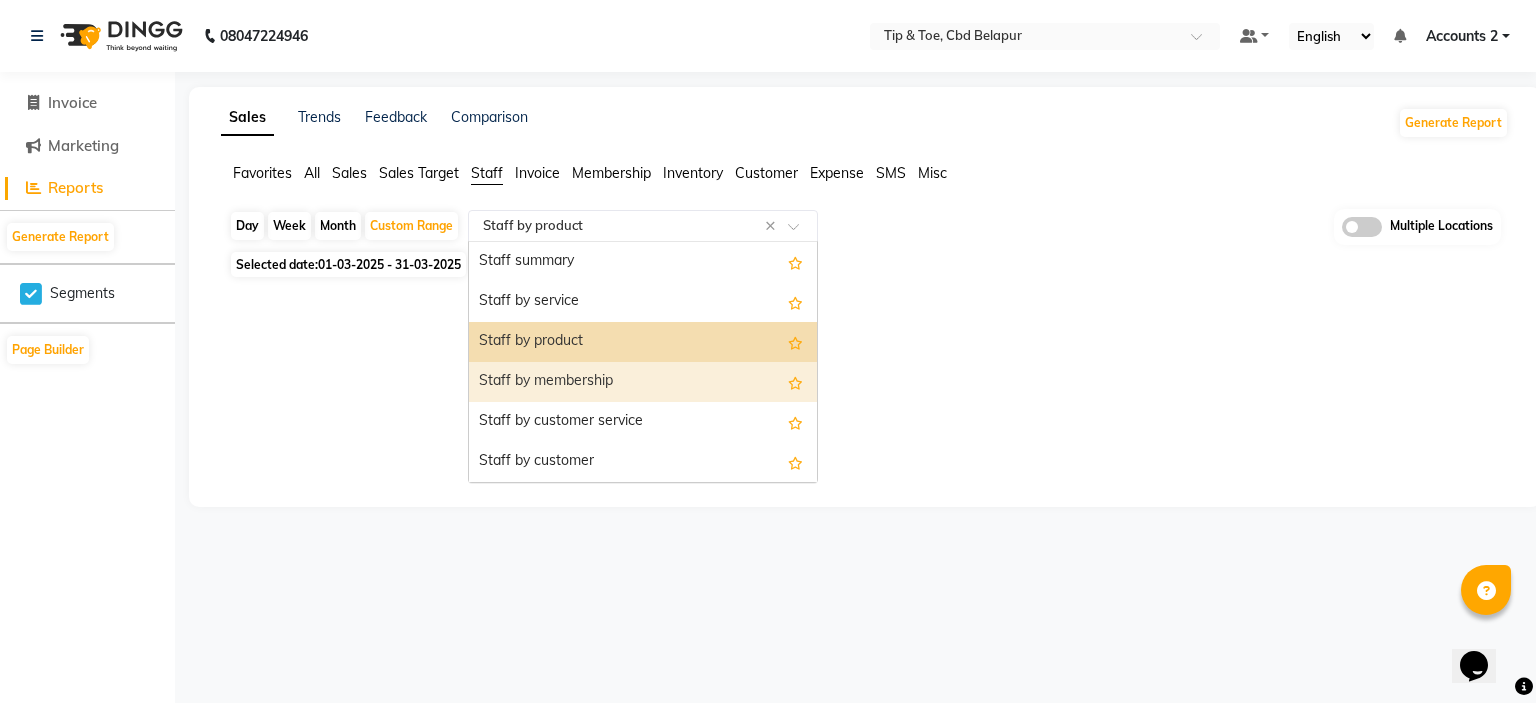 click on "Staff by membership" at bounding box center (643, 382) 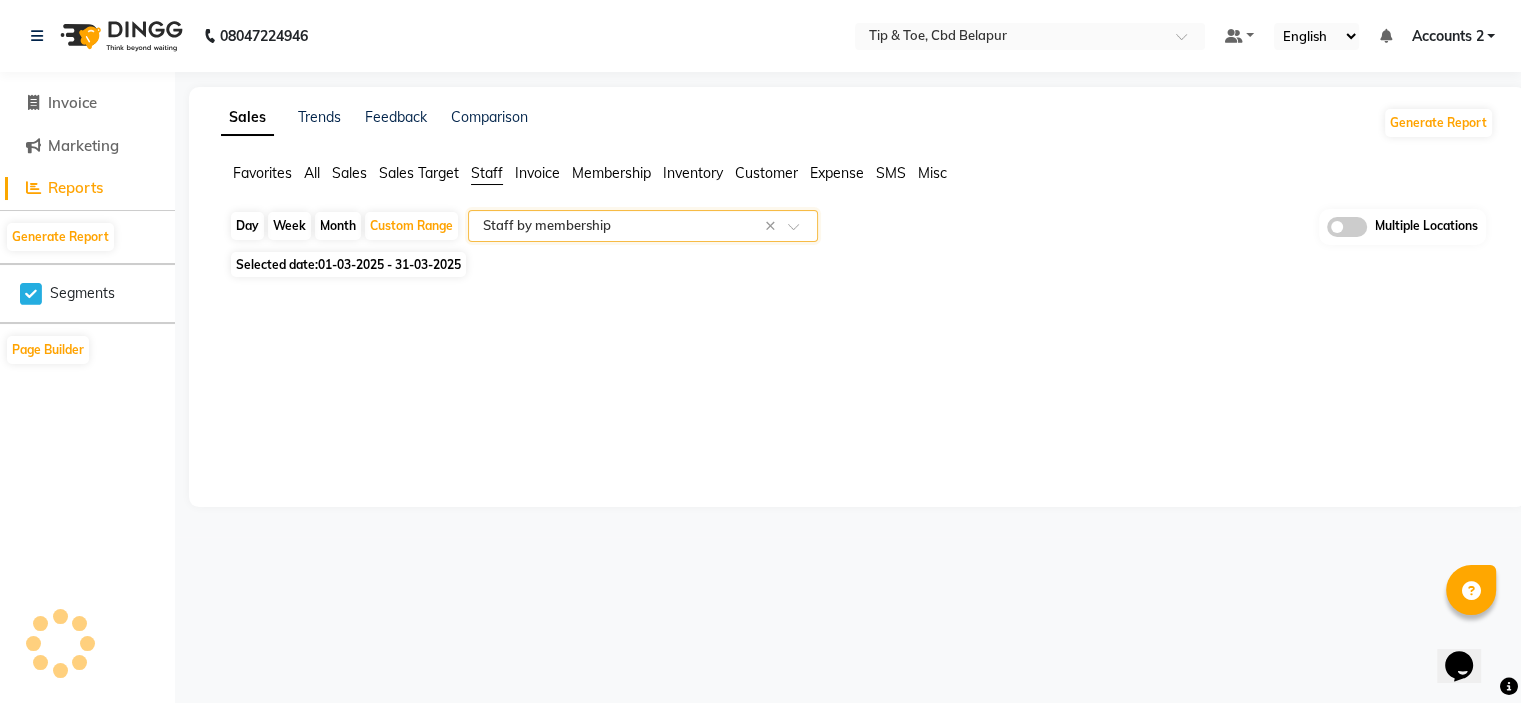 select on "filtered_report" 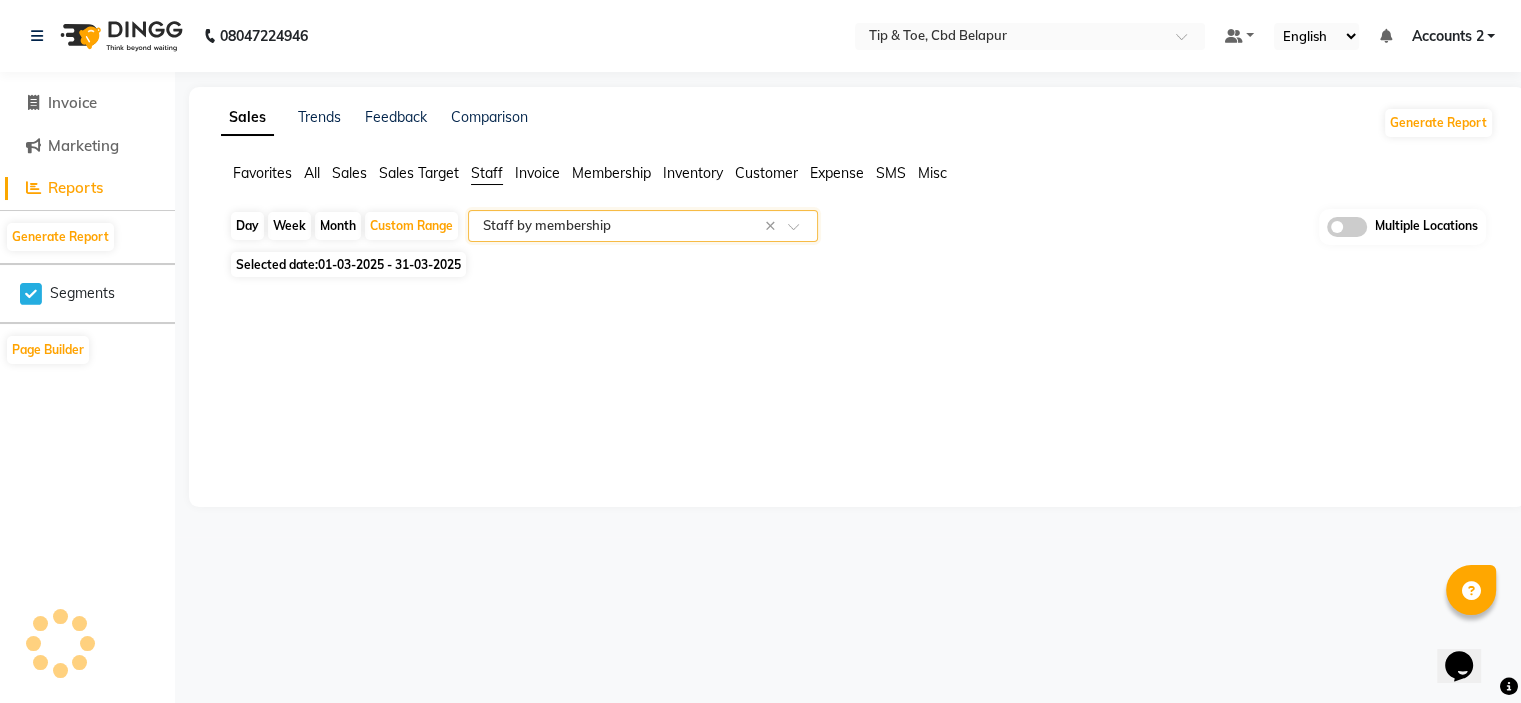 select on "csv" 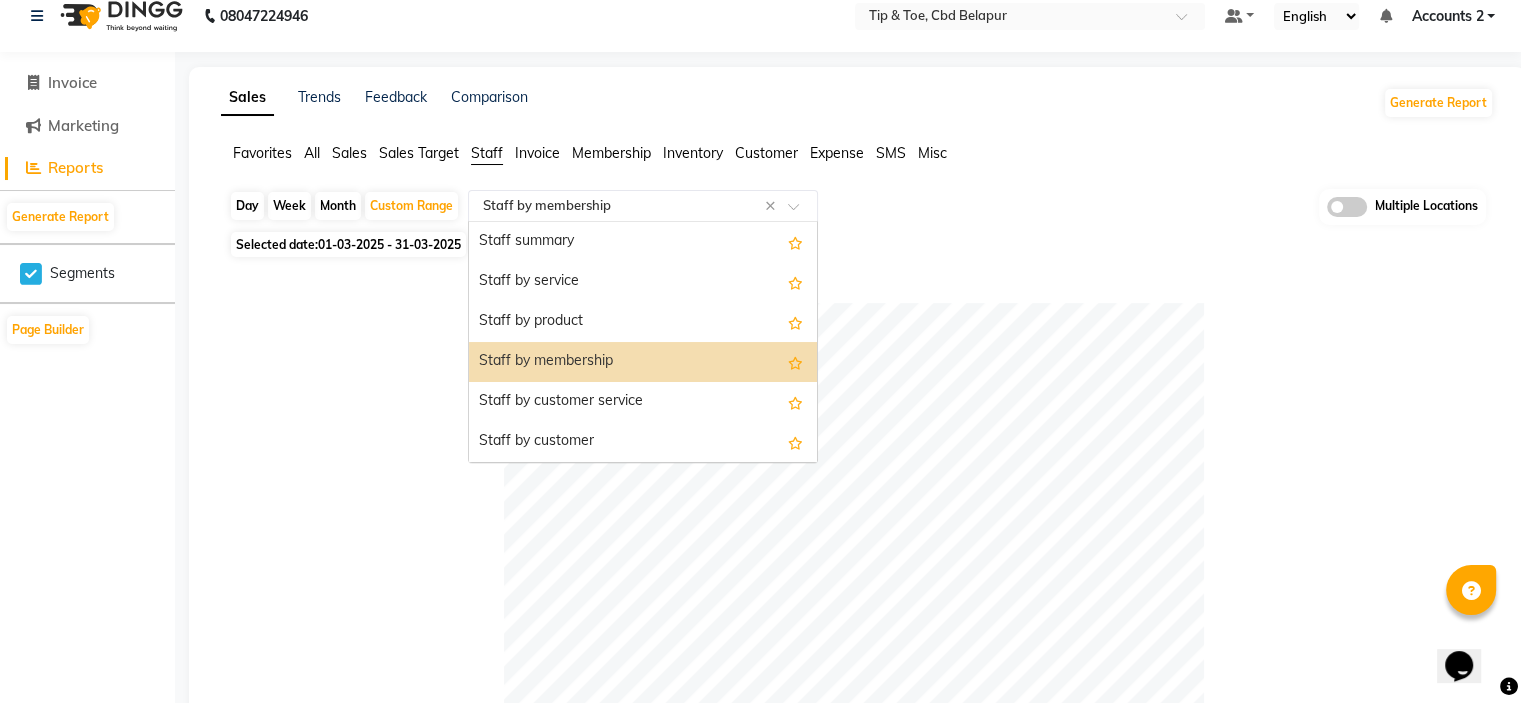 click 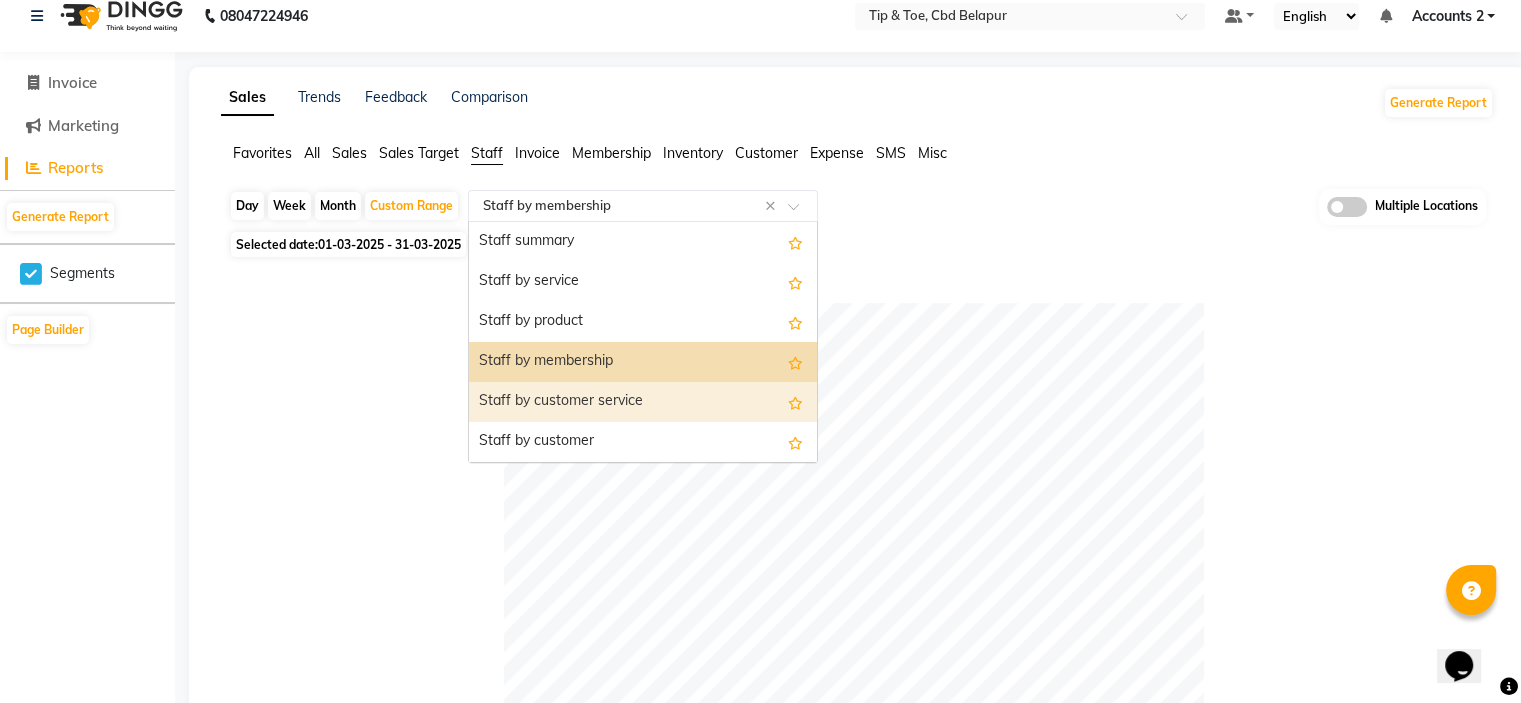 click on "Staff by customer service" at bounding box center [643, 402] 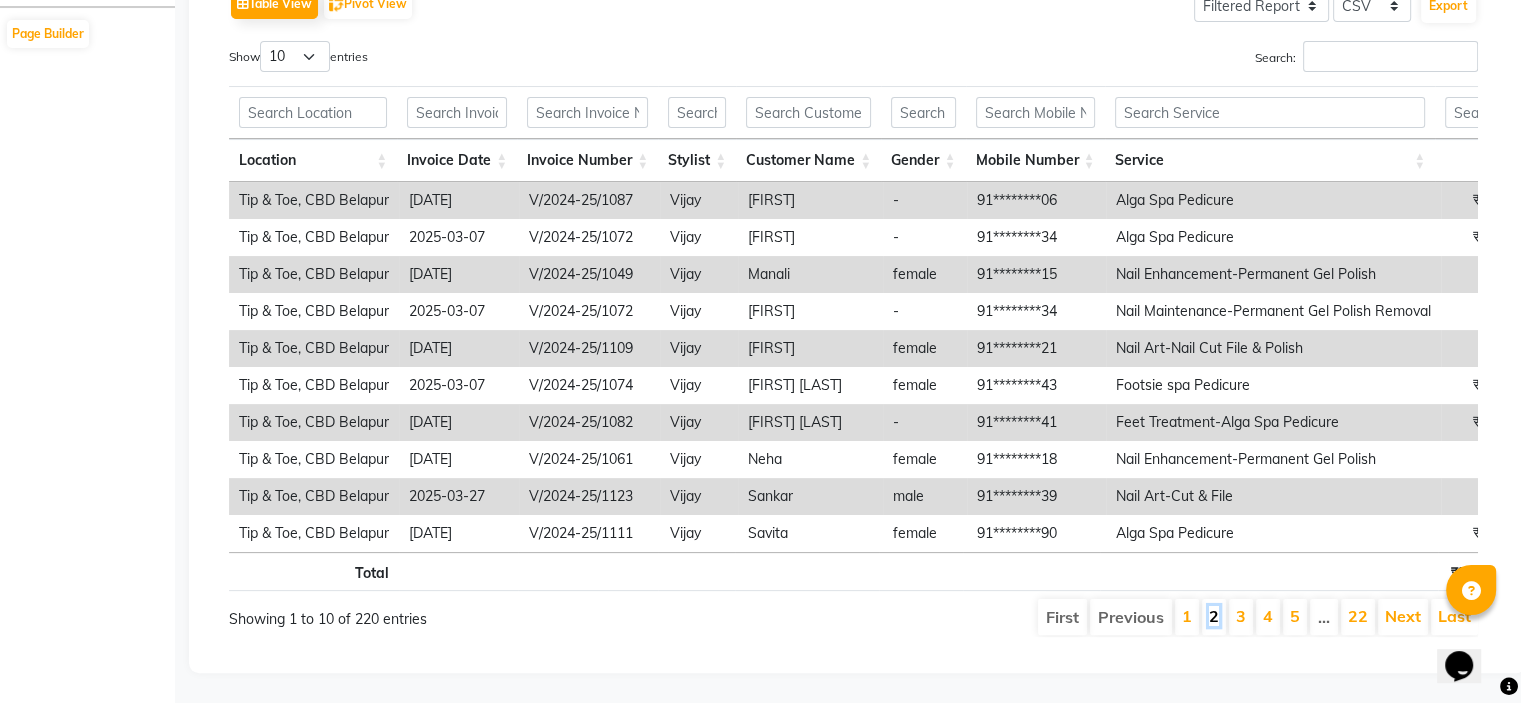 click on "2" at bounding box center (1214, 616) 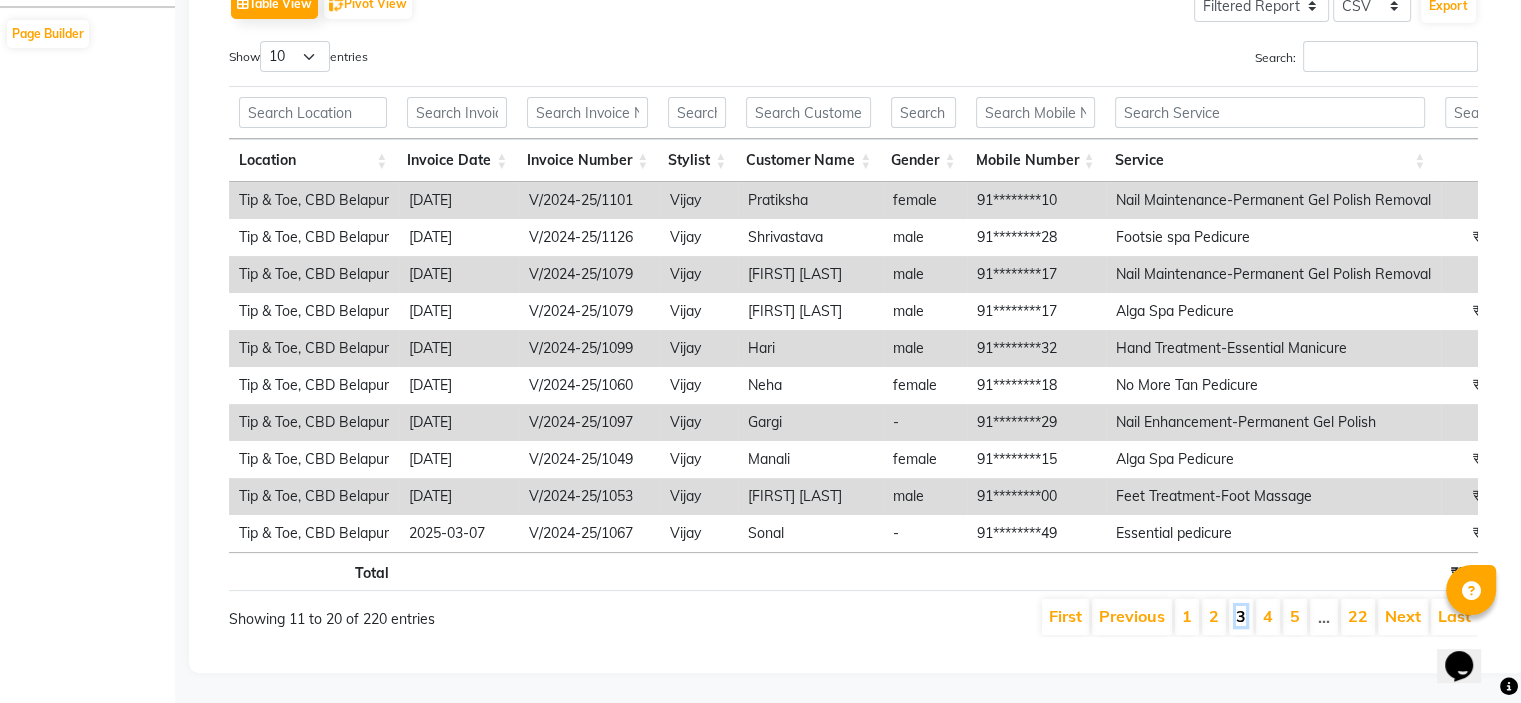 click on "3" at bounding box center [1241, 616] 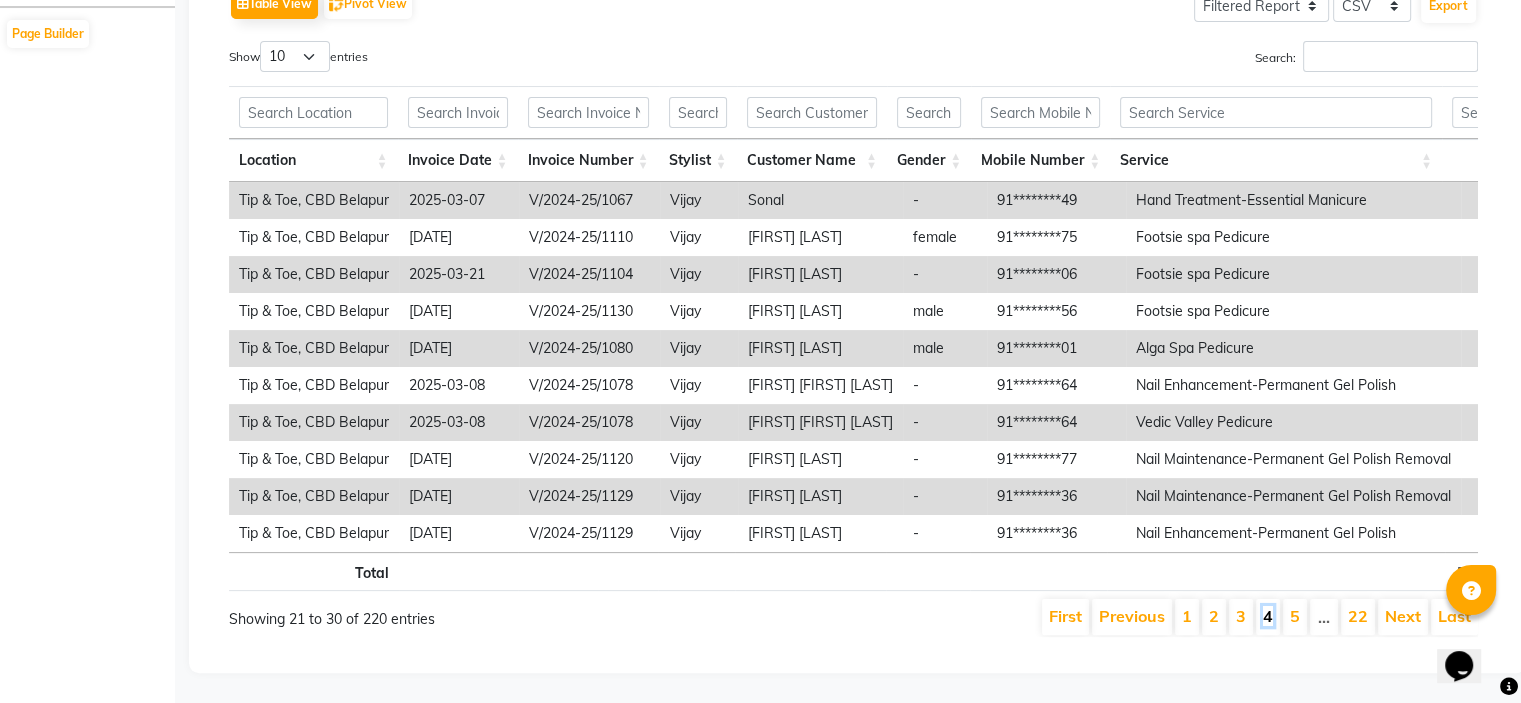 click on "4" at bounding box center [1268, 616] 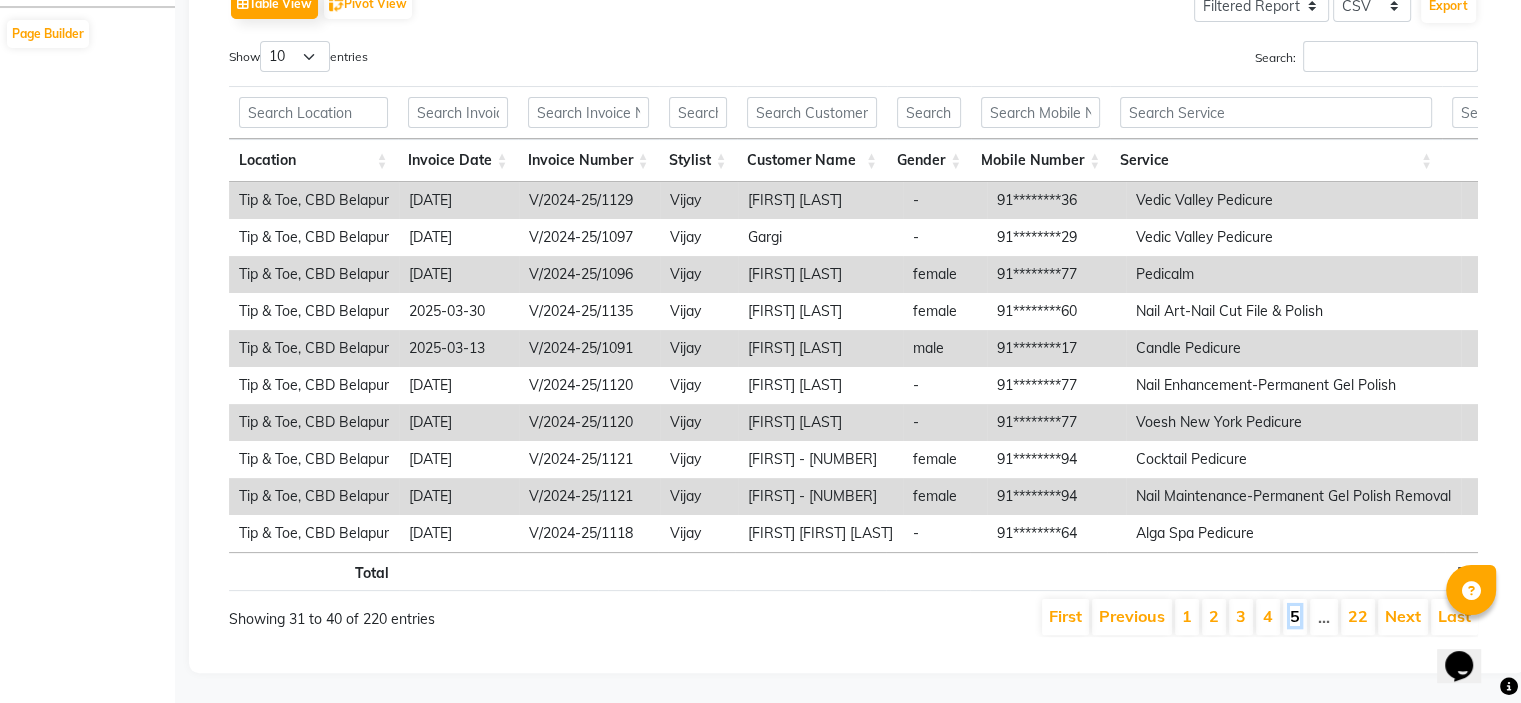 click on "5" at bounding box center (1295, 616) 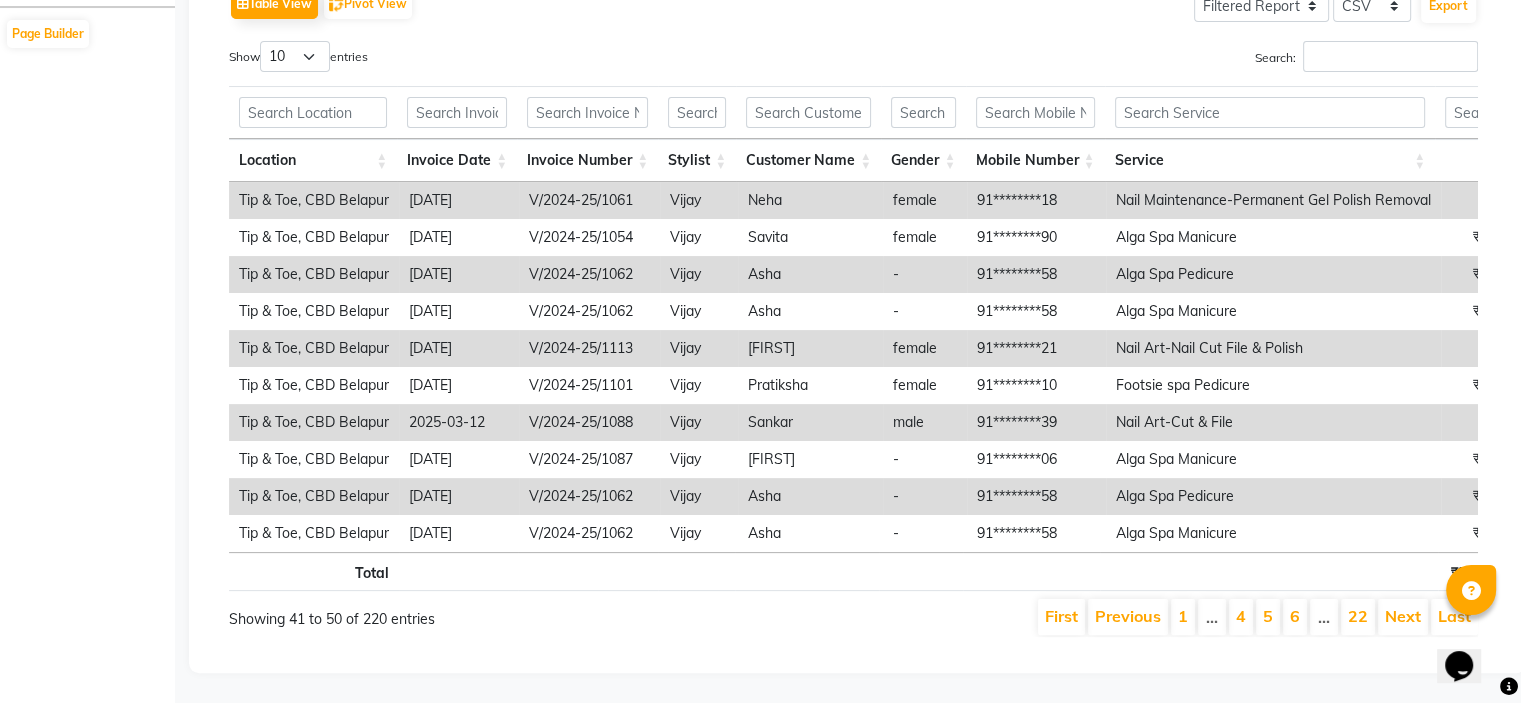 click on "6" at bounding box center [1295, 617] 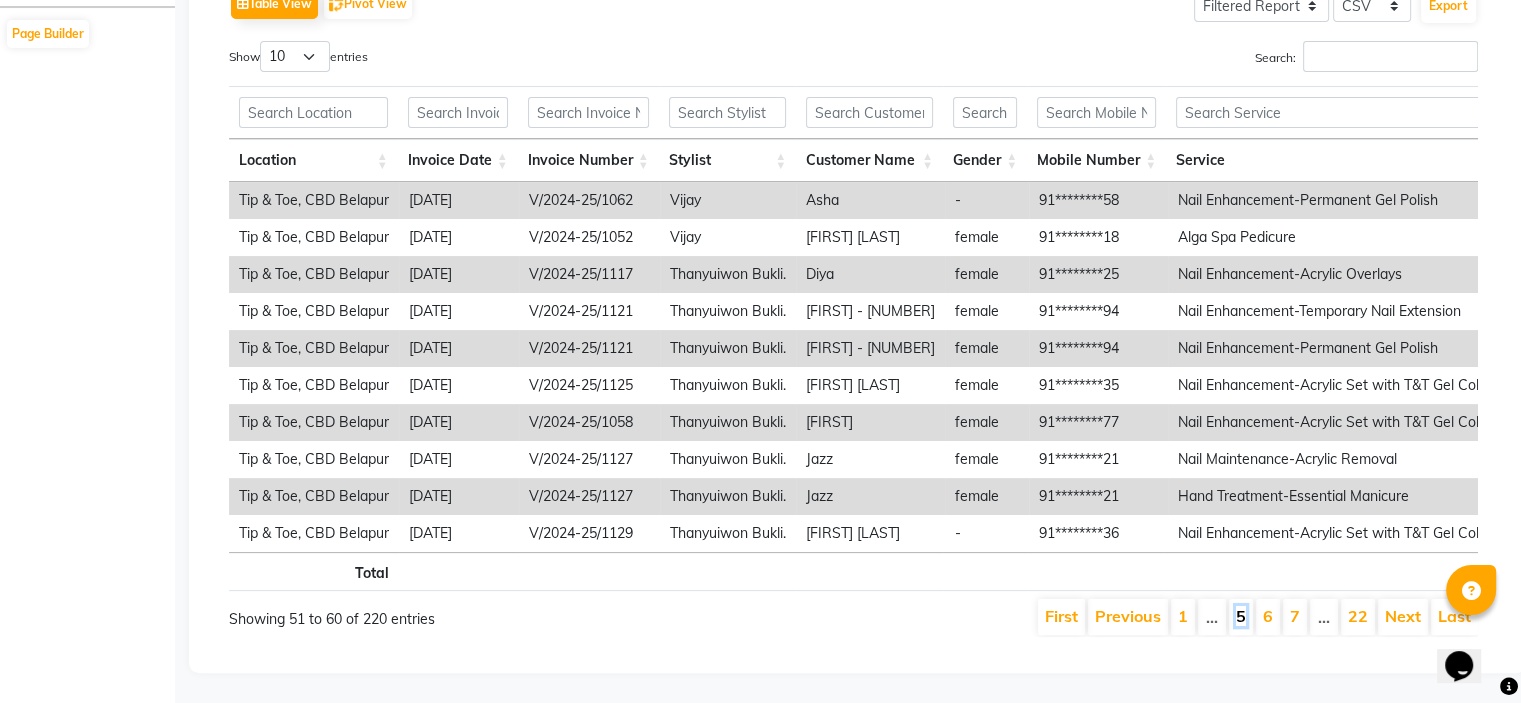 click on "5" at bounding box center [1241, 616] 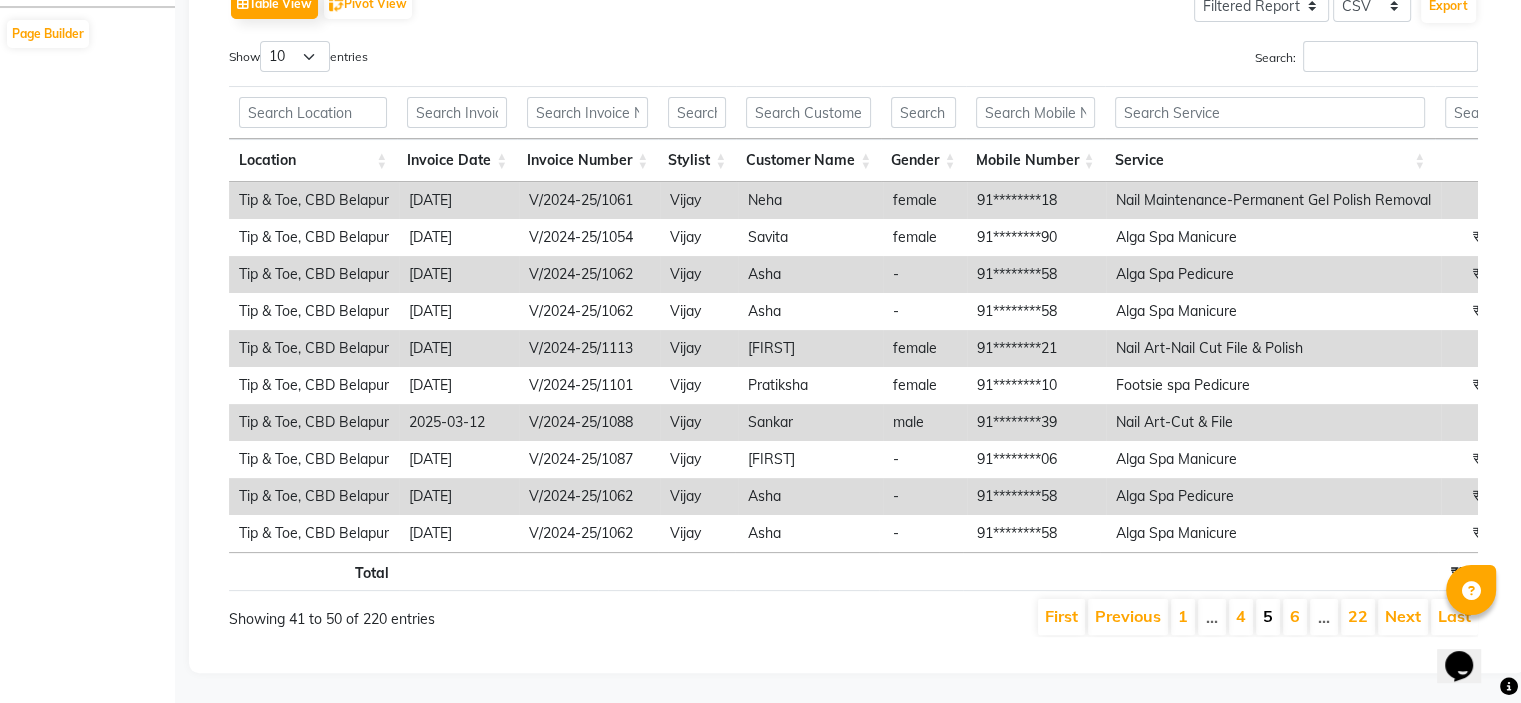 click on "5" at bounding box center (1268, 616) 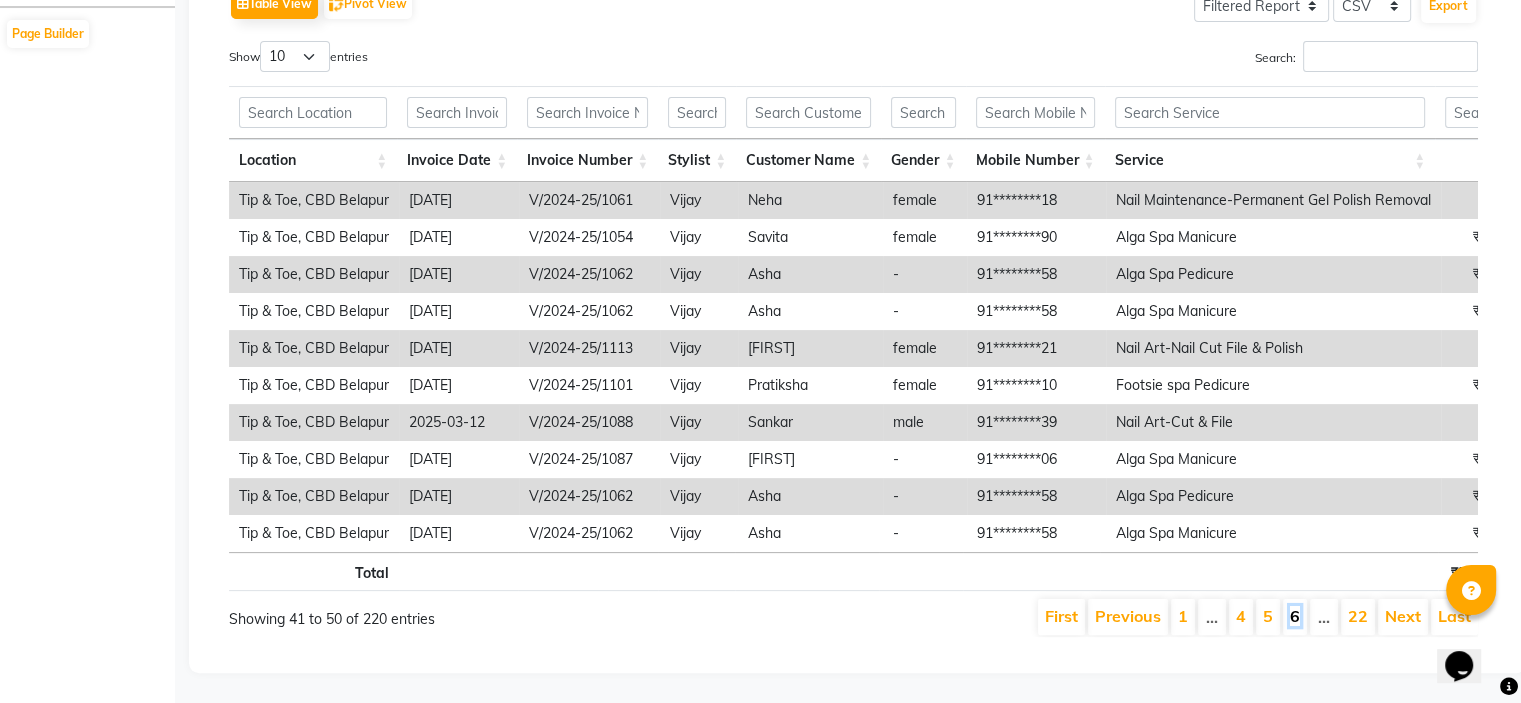 click on "6" at bounding box center (1295, 616) 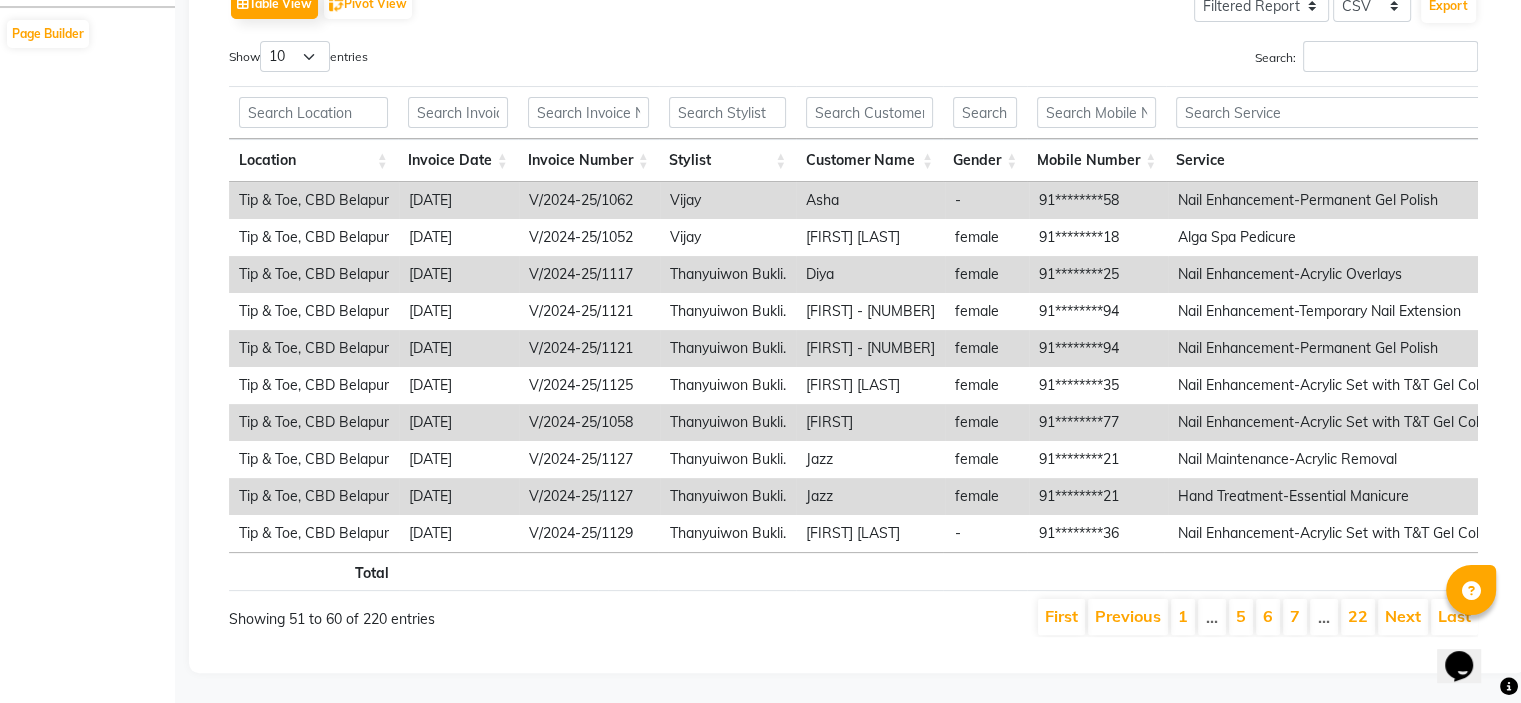 click on "7" at bounding box center (1295, 617) 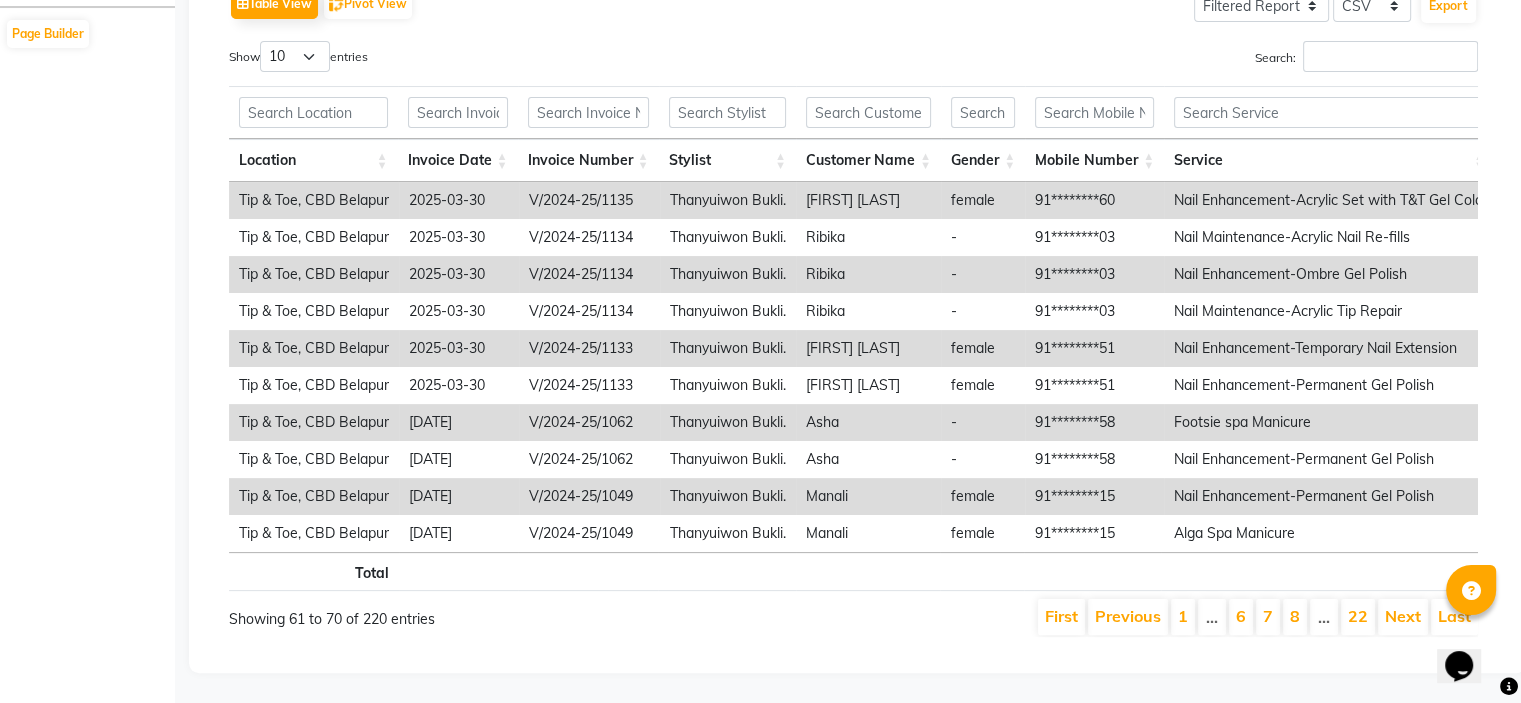 click on "…" at bounding box center [1324, 617] 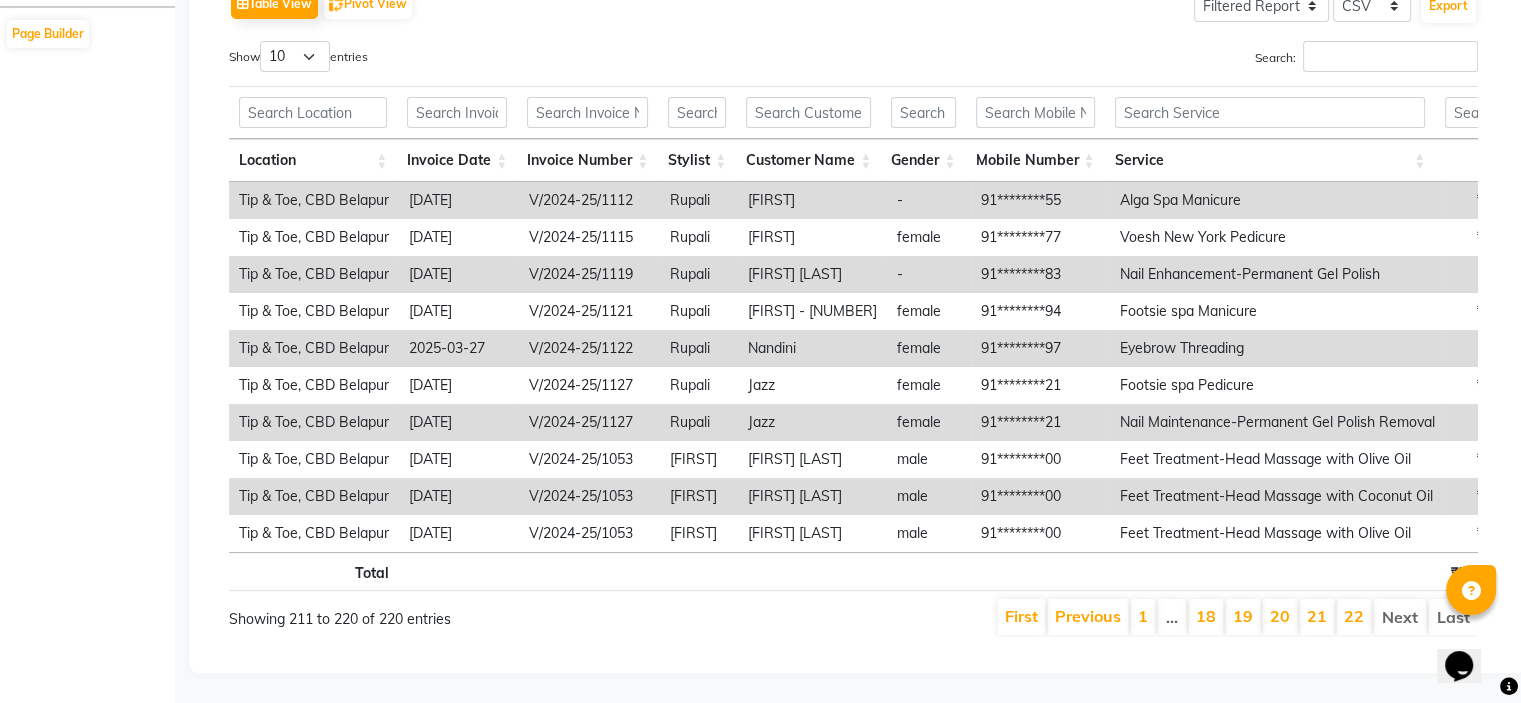 click on "18" at bounding box center (1206, 617) 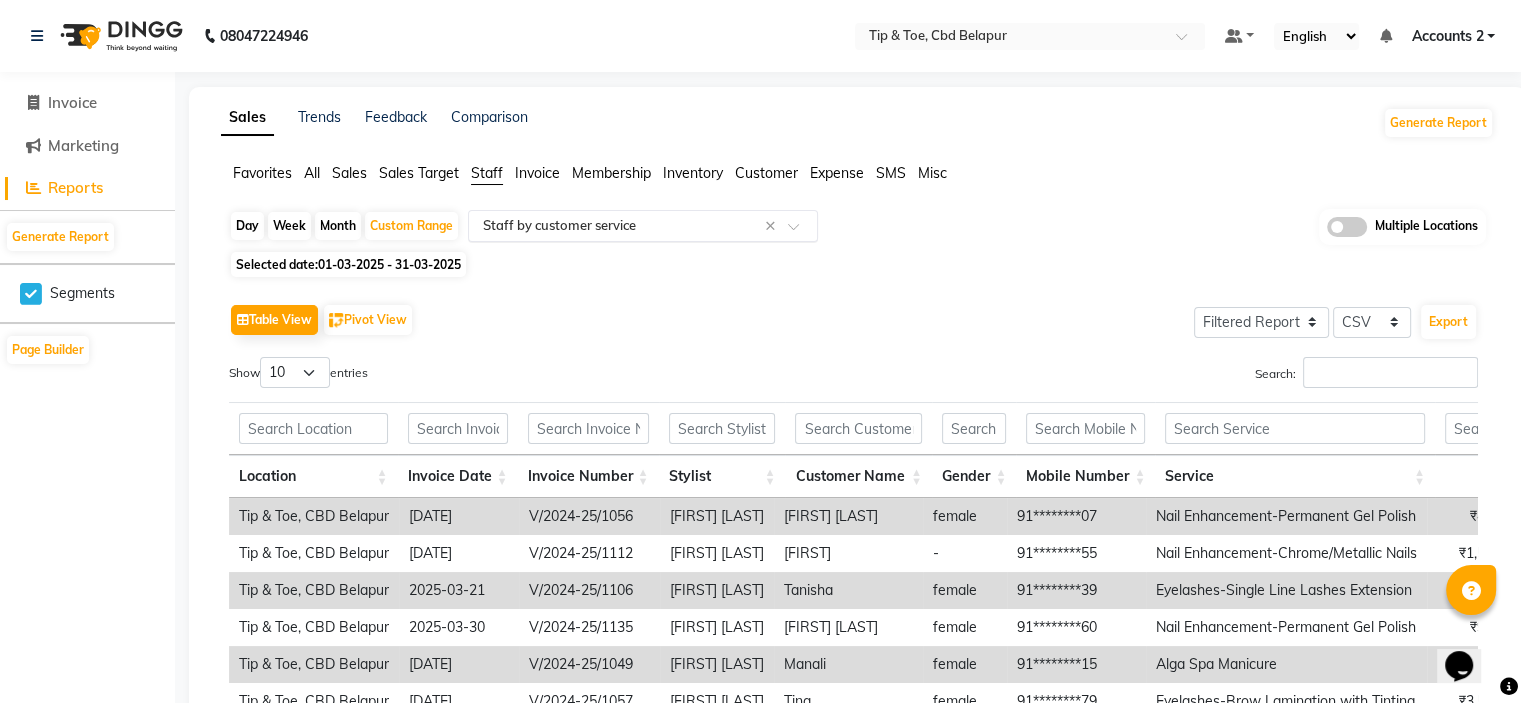 click 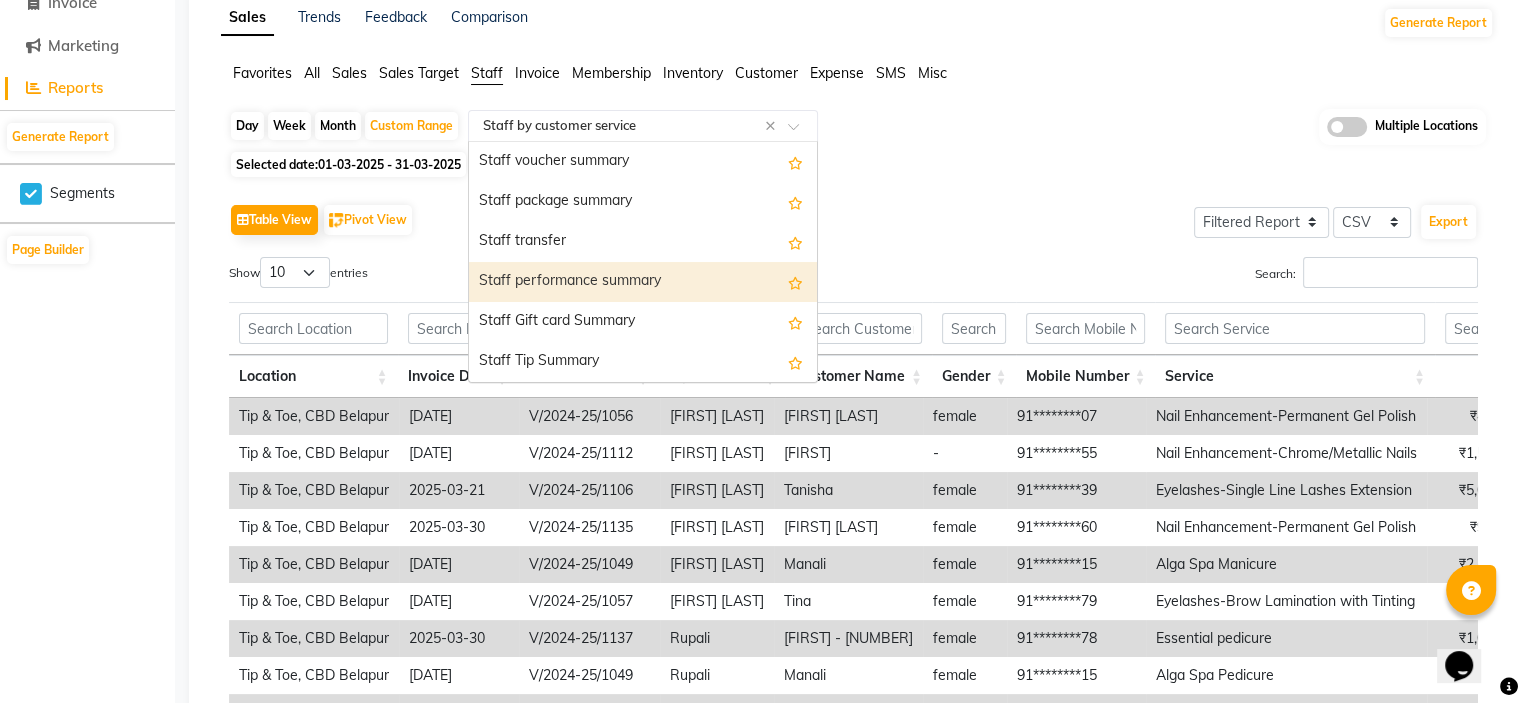 click on "Staff performance summary" at bounding box center (643, 282) 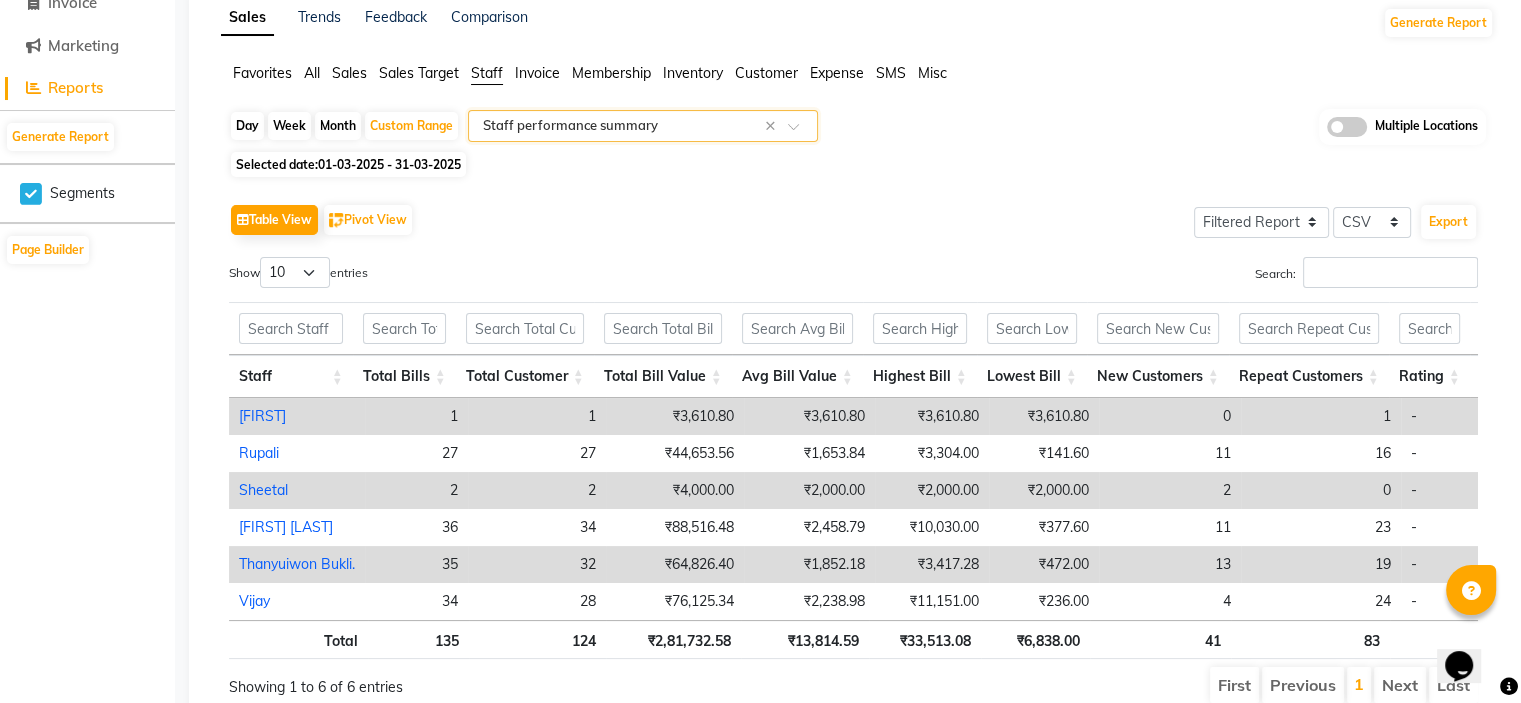 scroll, scrollTop: 0, scrollLeft: 0, axis: both 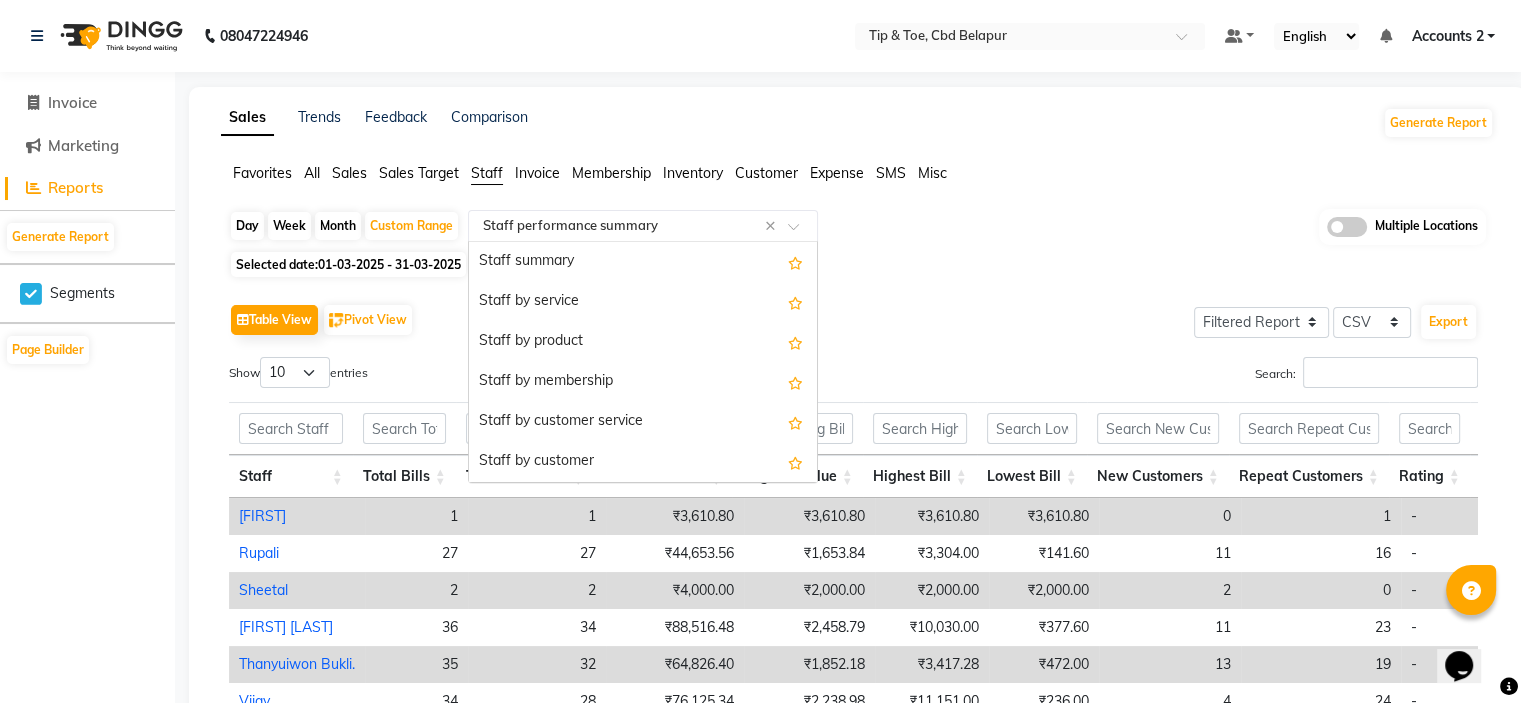 click 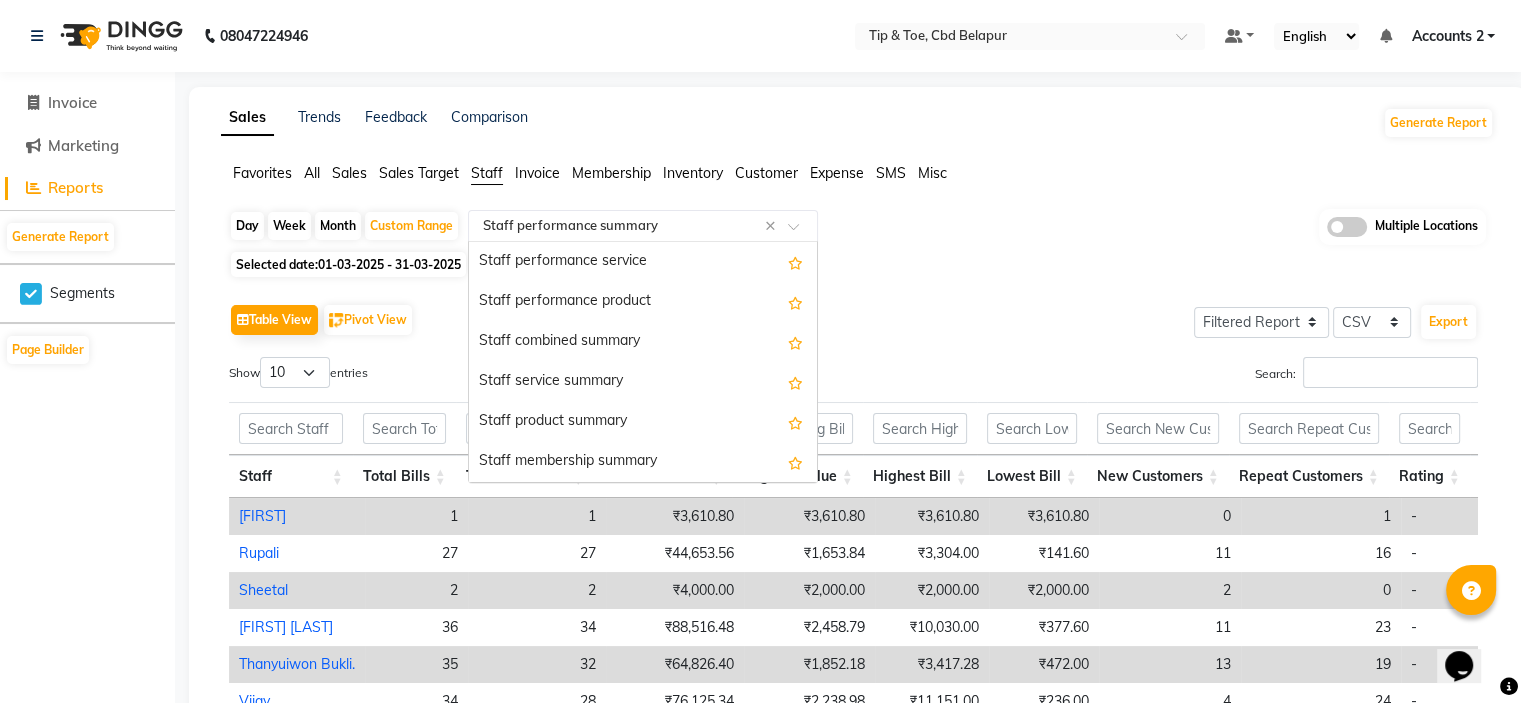 scroll, scrollTop: 0, scrollLeft: 0, axis: both 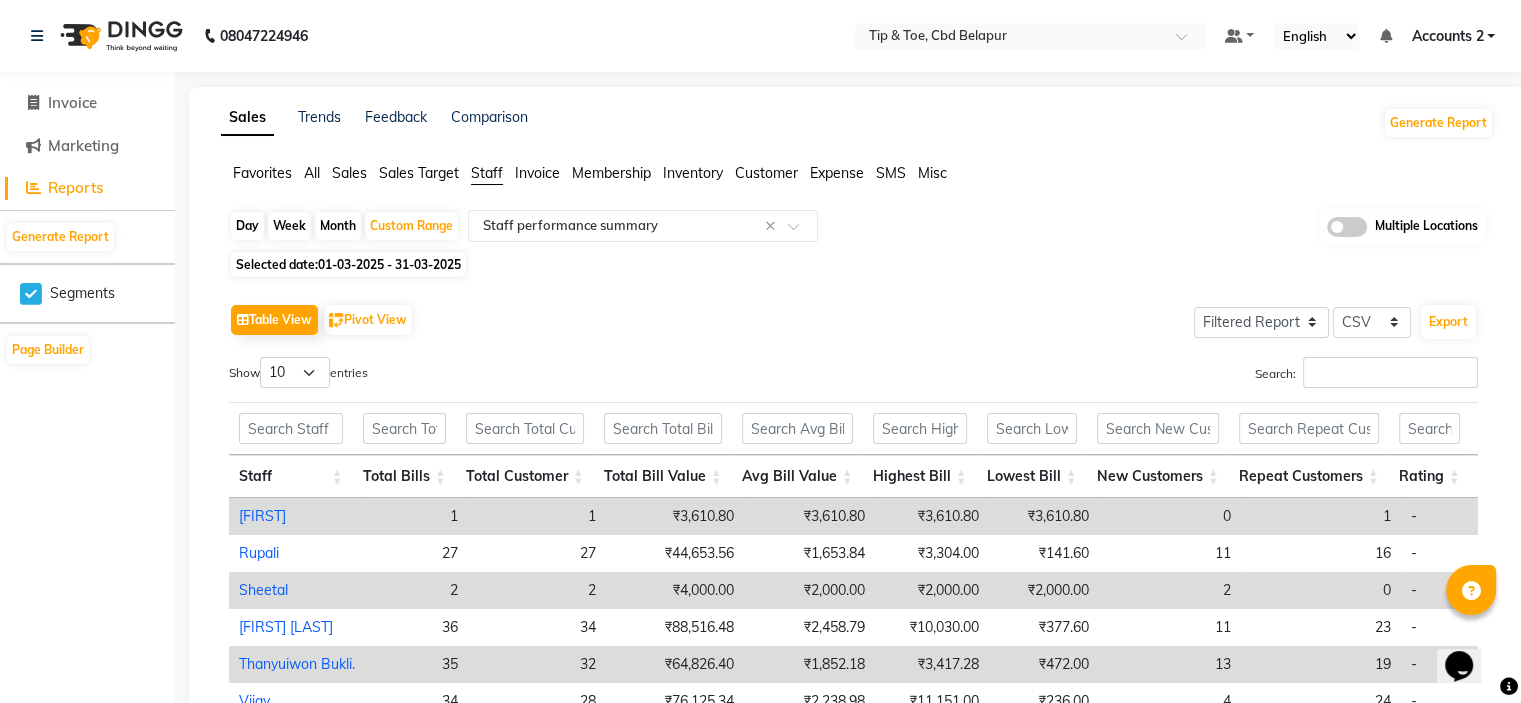 click on "Sales" 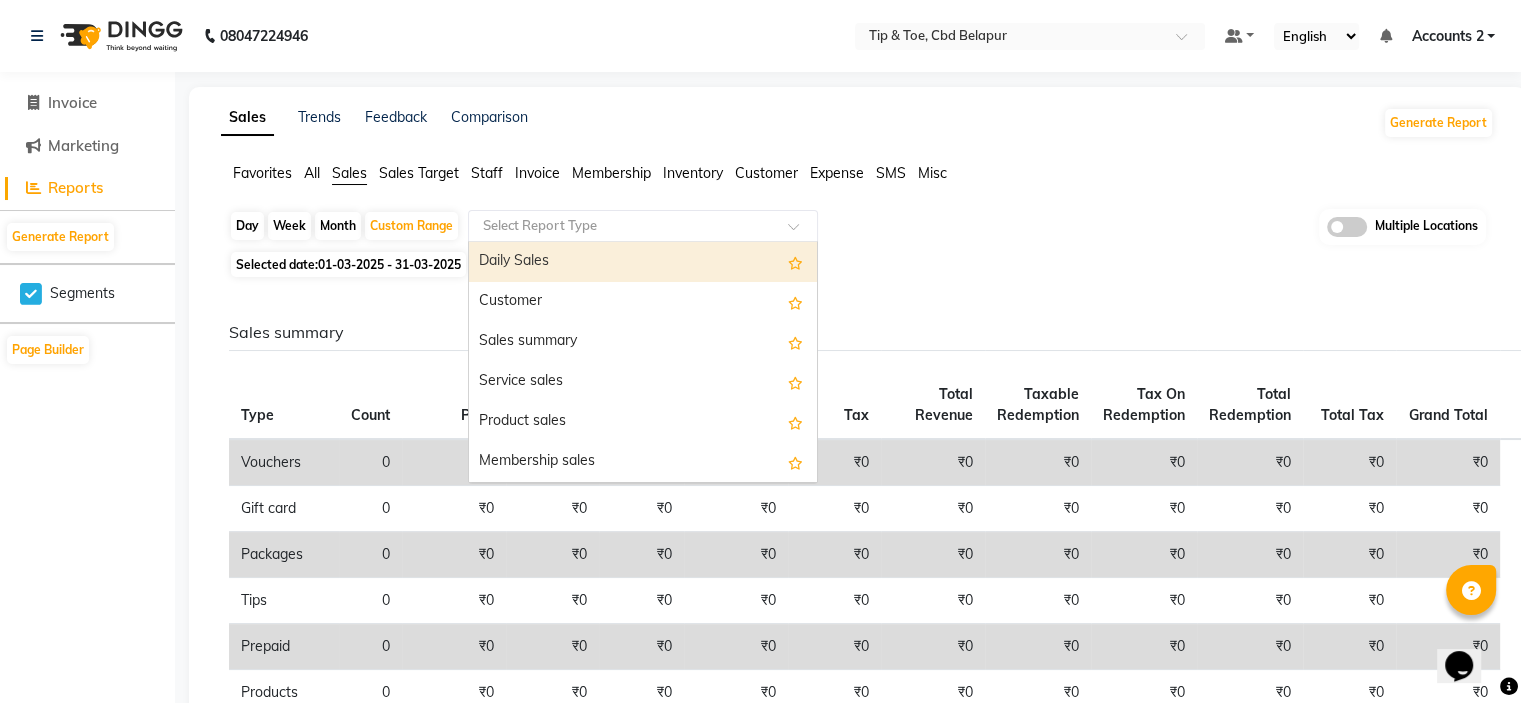 click on "Select Report Type" 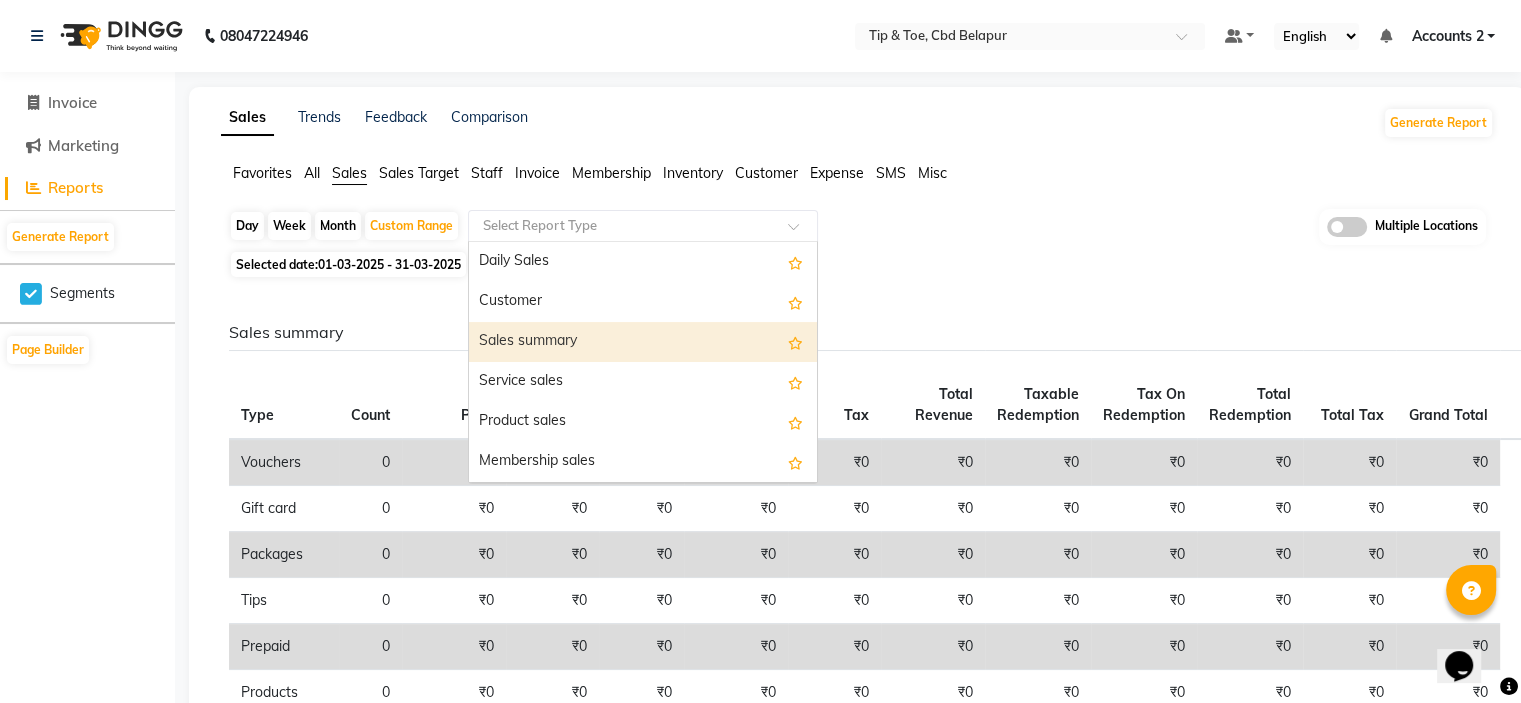 click on "Sales summary" at bounding box center [643, 342] 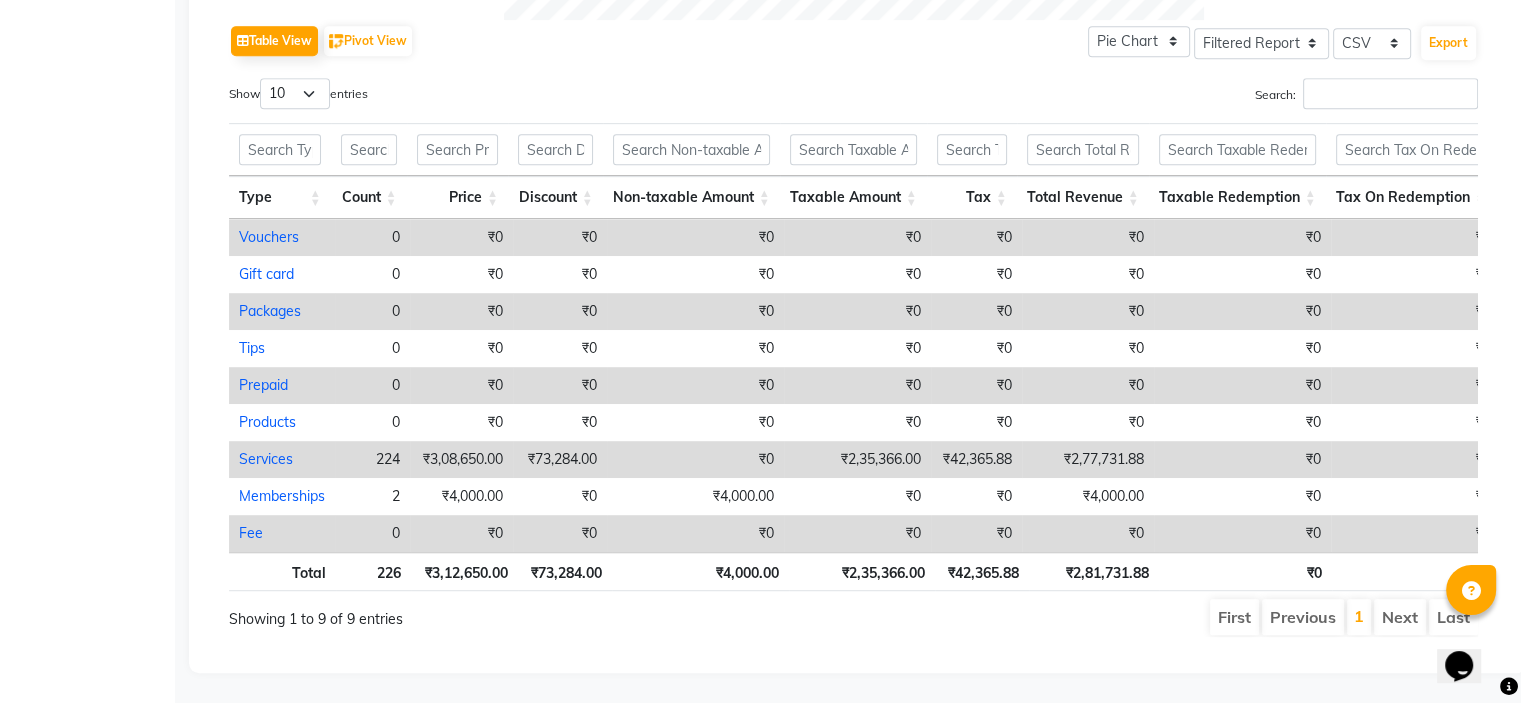 scroll, scrollTop: 1031, scrollLeft: 0, axis: vertical 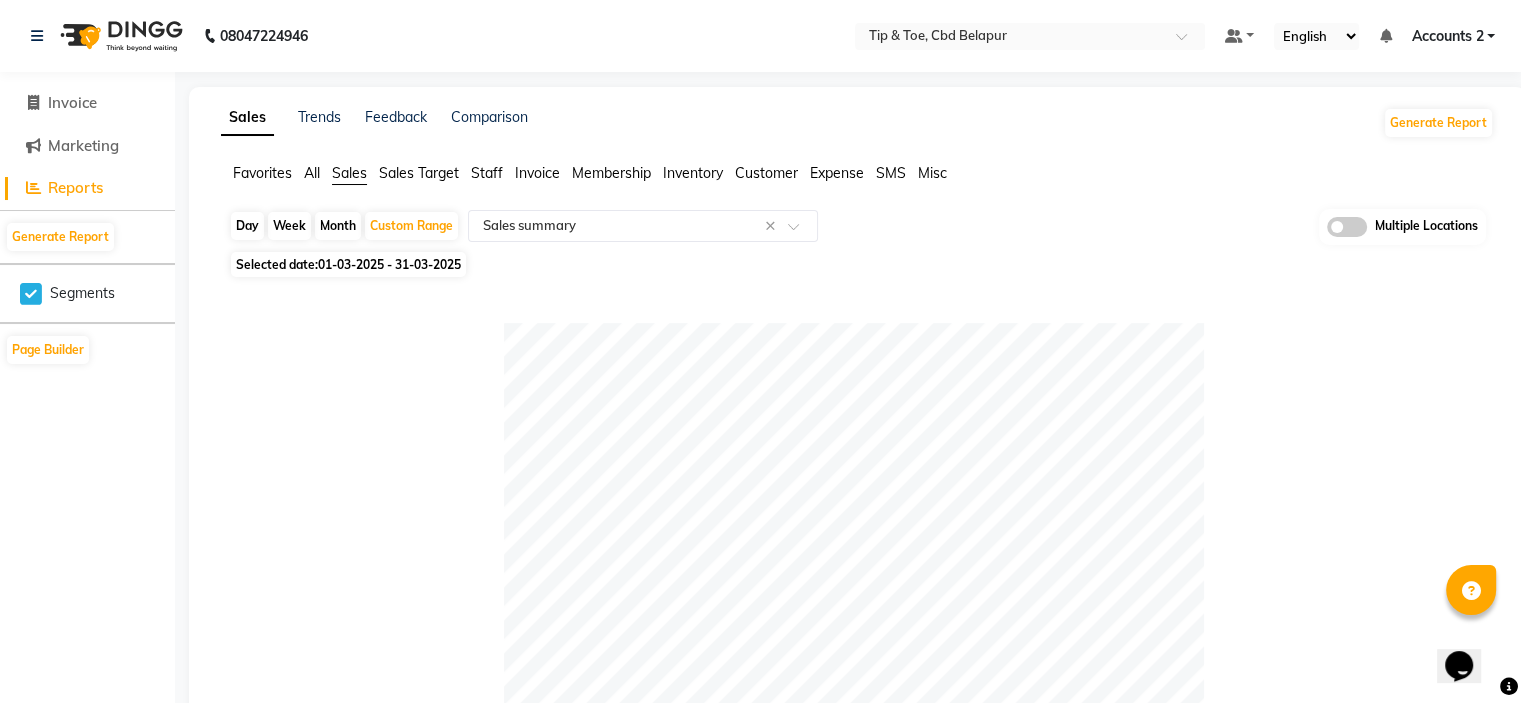 click on "Staff" 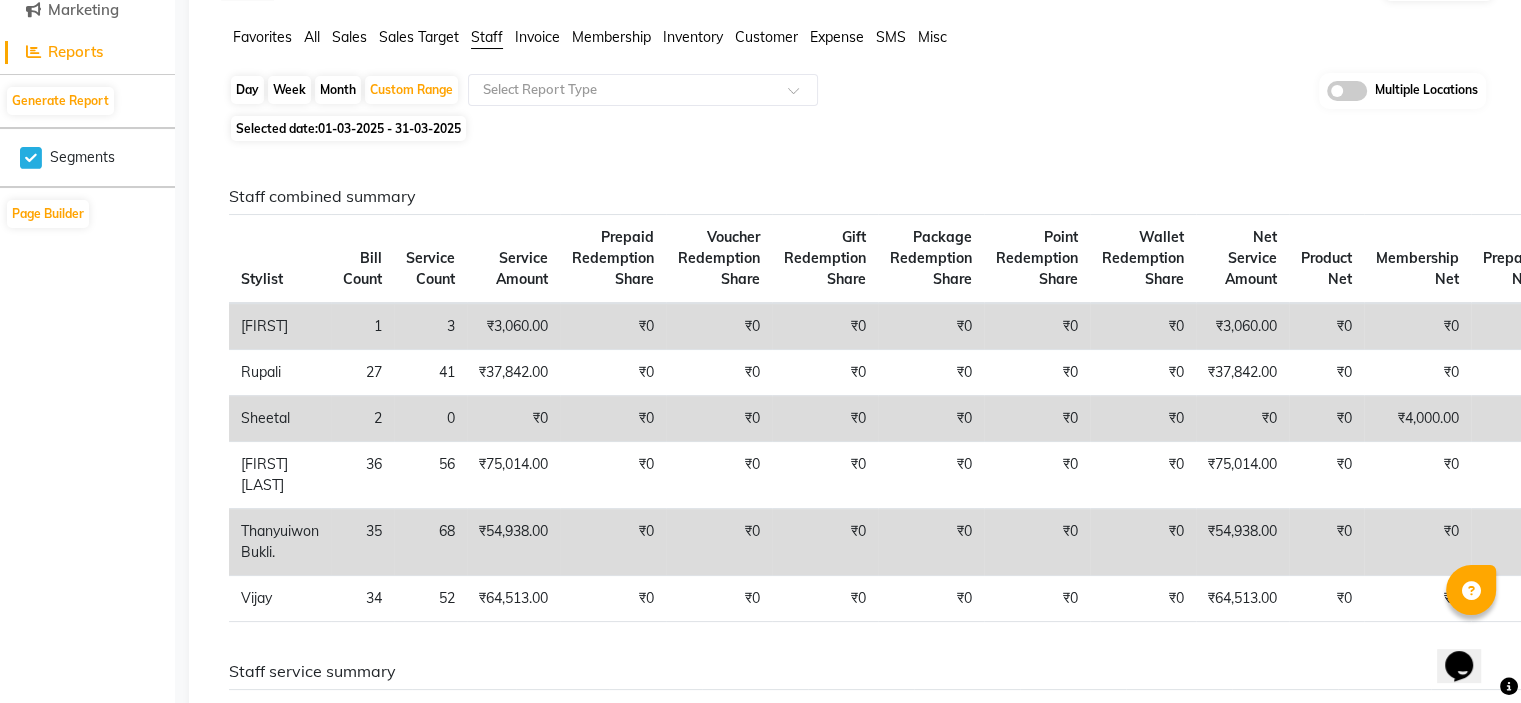 scroll, scrollTop: 58, scrollLeft: 0, axis: vertical 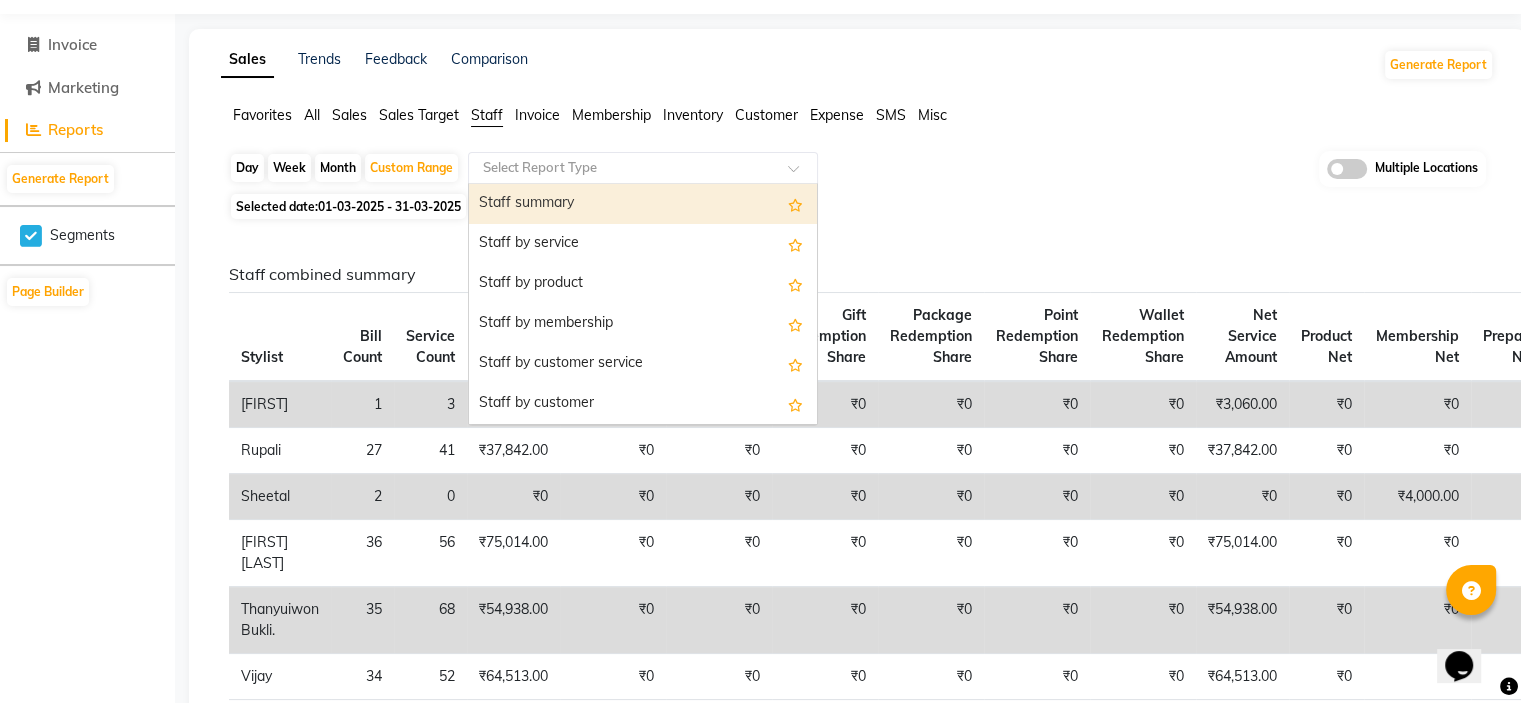 click 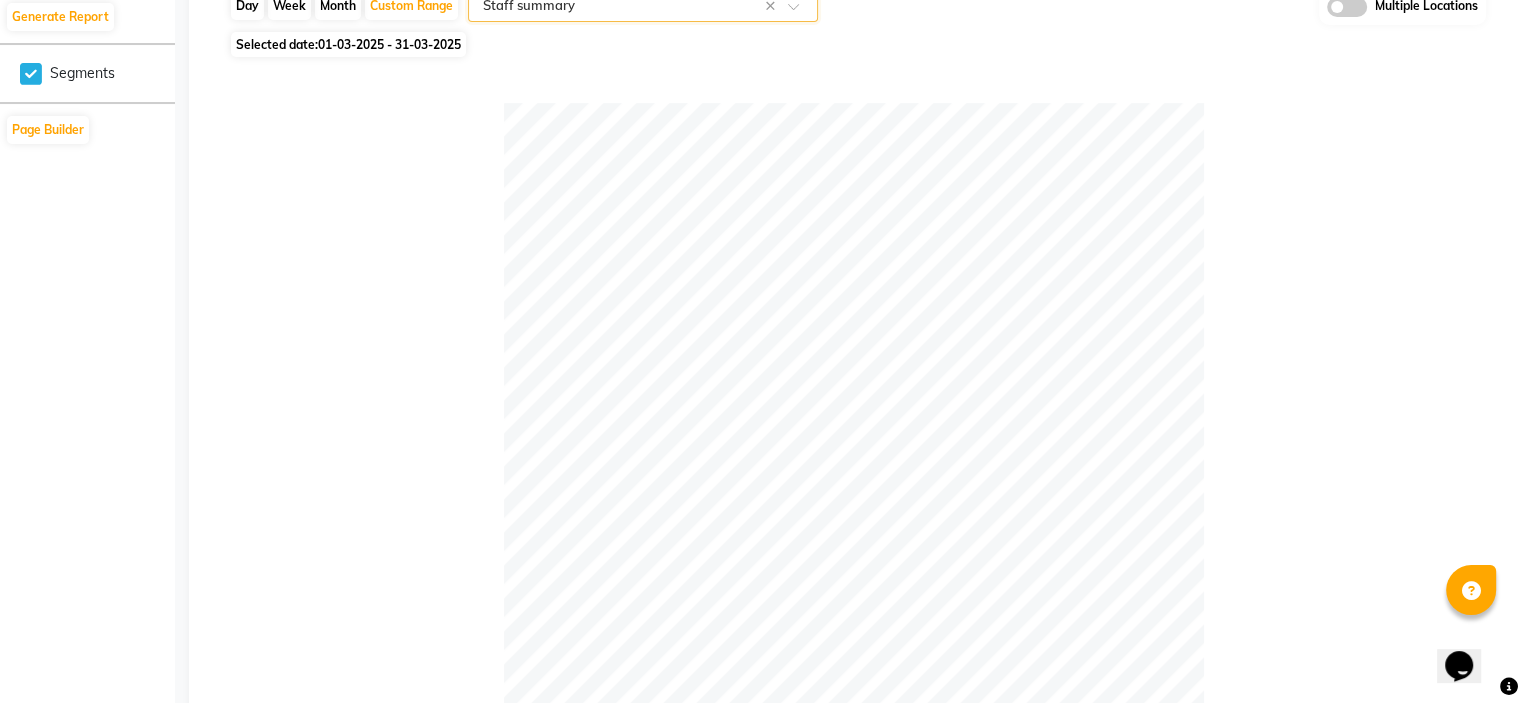 scroll, scrollTop: 0, scrollLeft: 0, axis: both 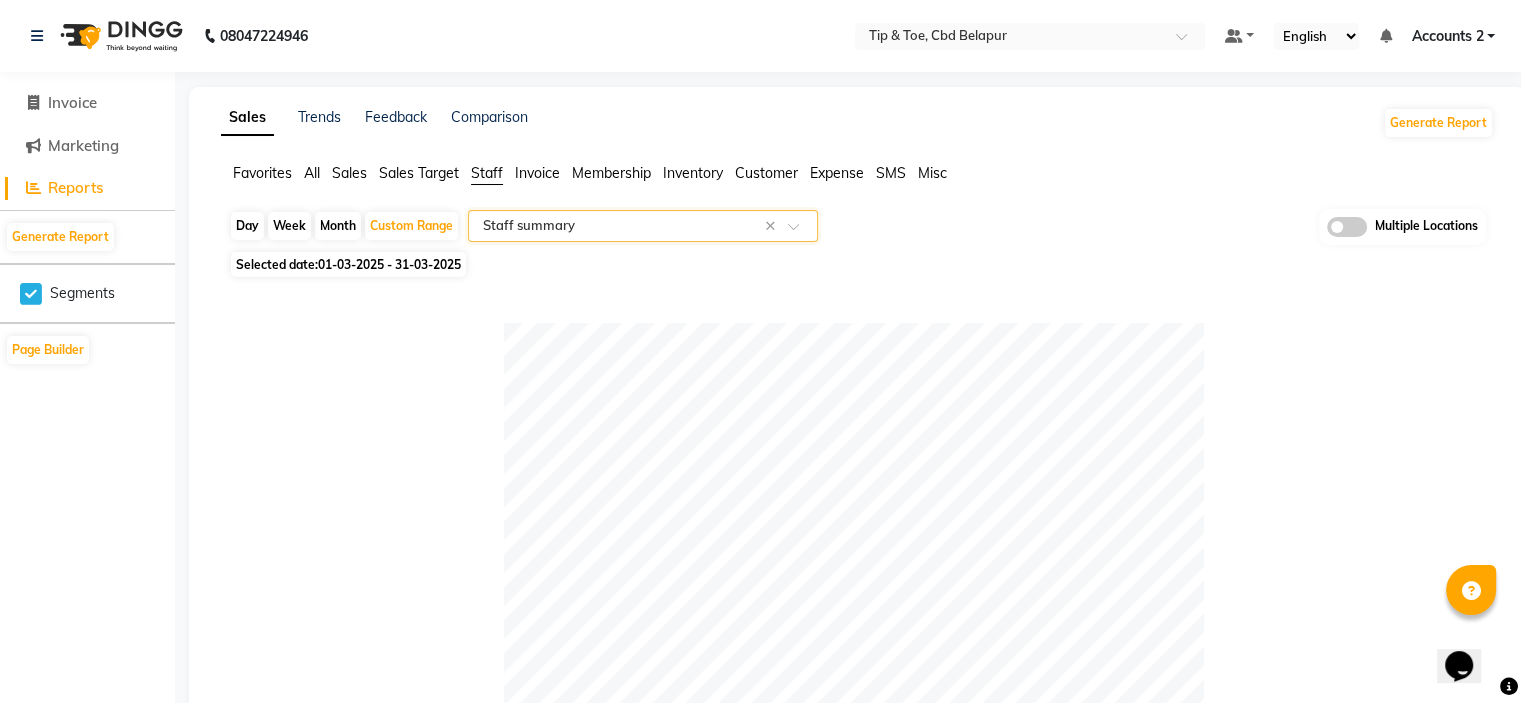 click on "Selected date:  [DATE] - [DATE]" 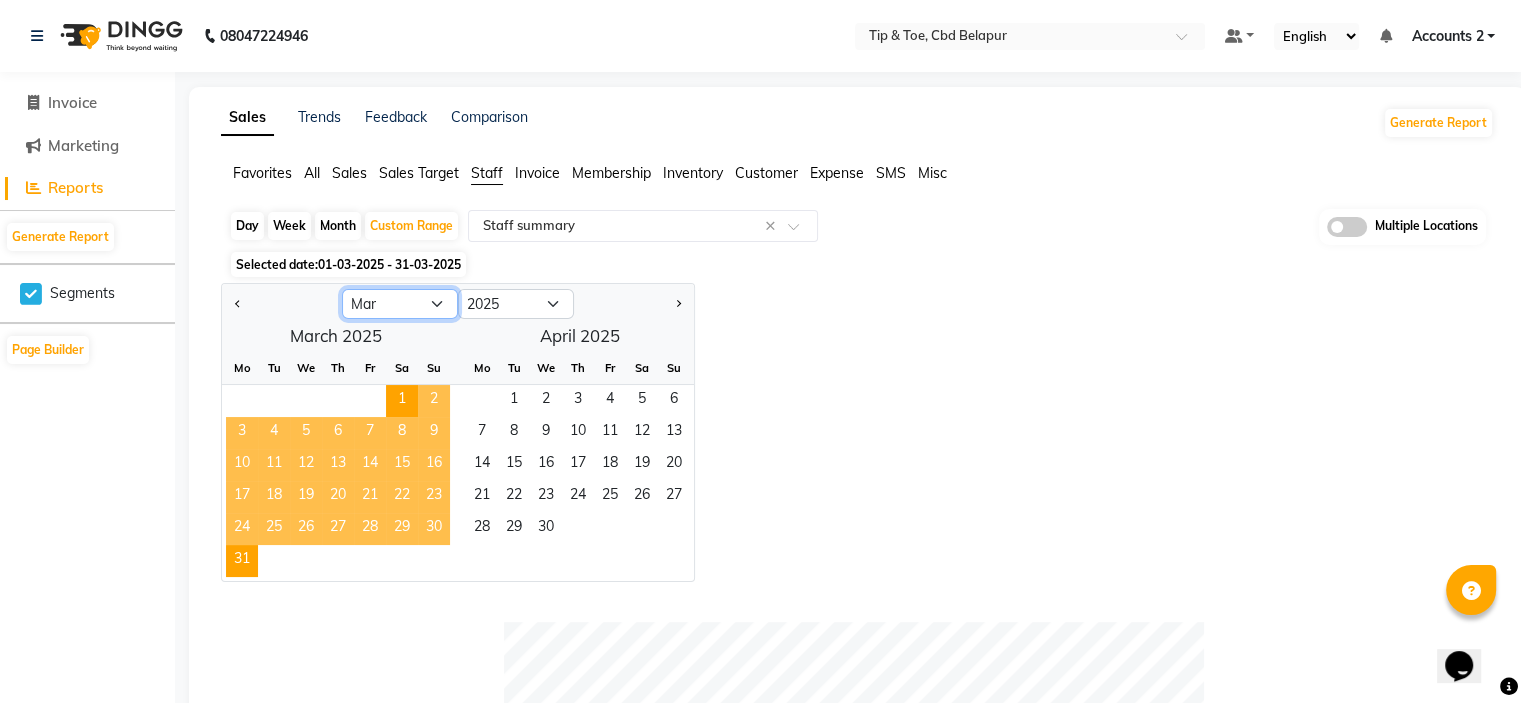 click on "Jan Feb Mar Apr May Jun Jul Aug Sep Oct Nov Dec" 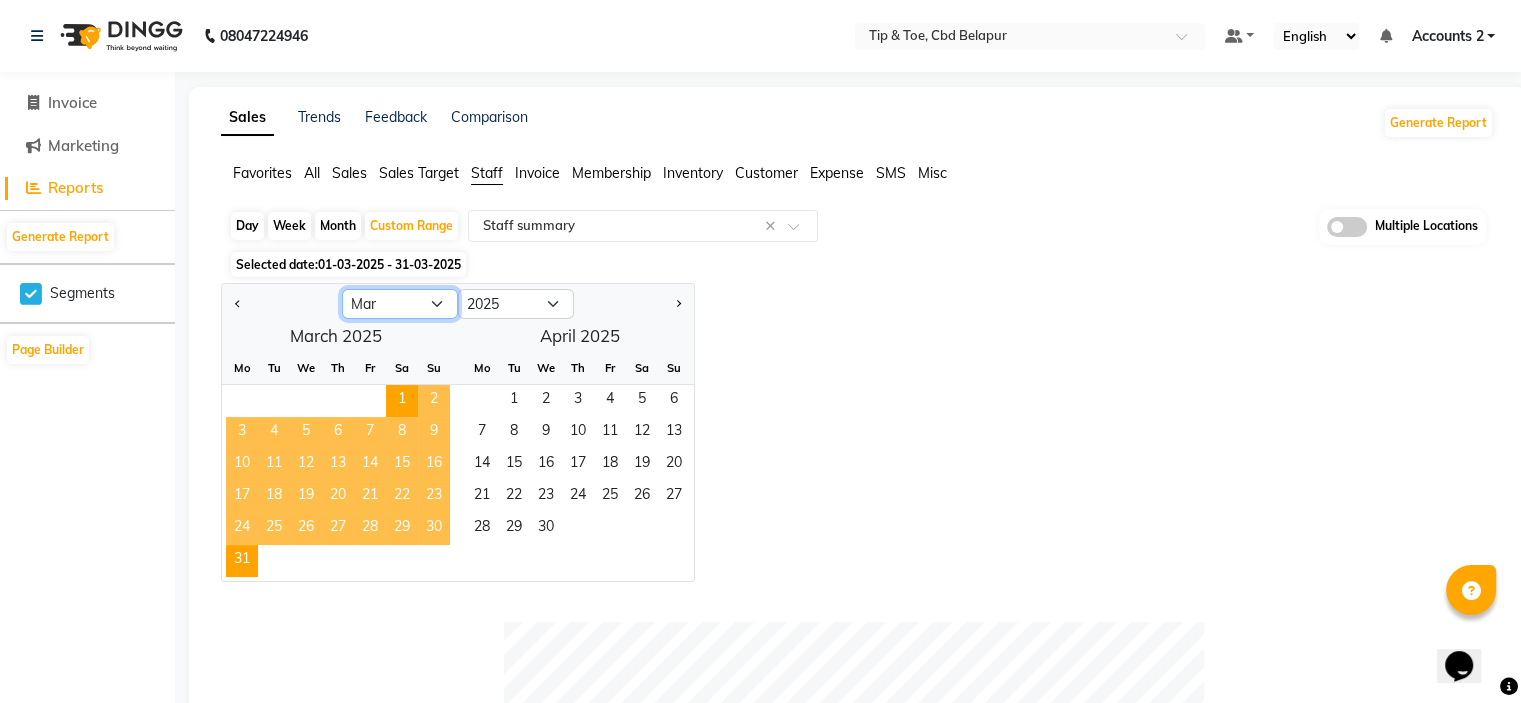 select on "4" 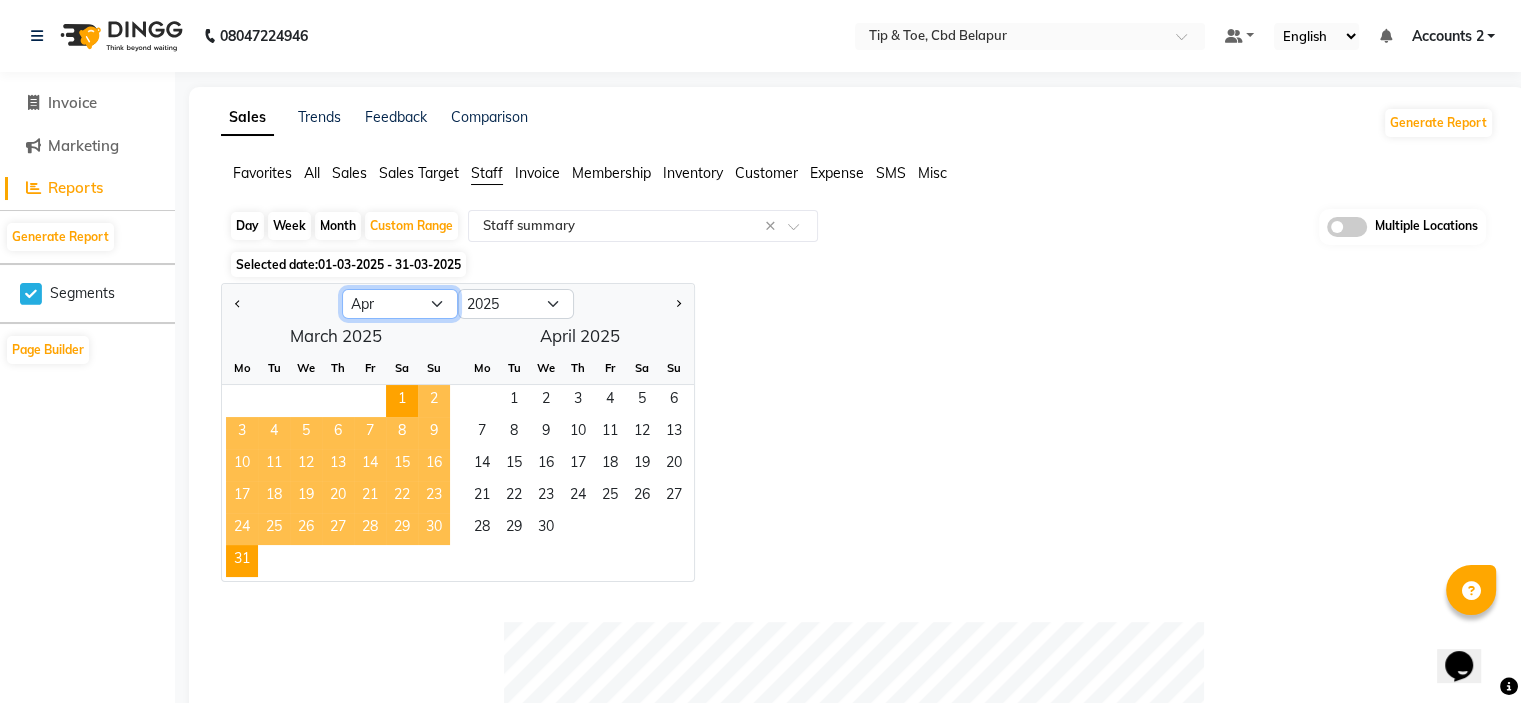 click on "Jan Feb Mar Apr May Jun Jul Aug Sep Oct Nov Dec" 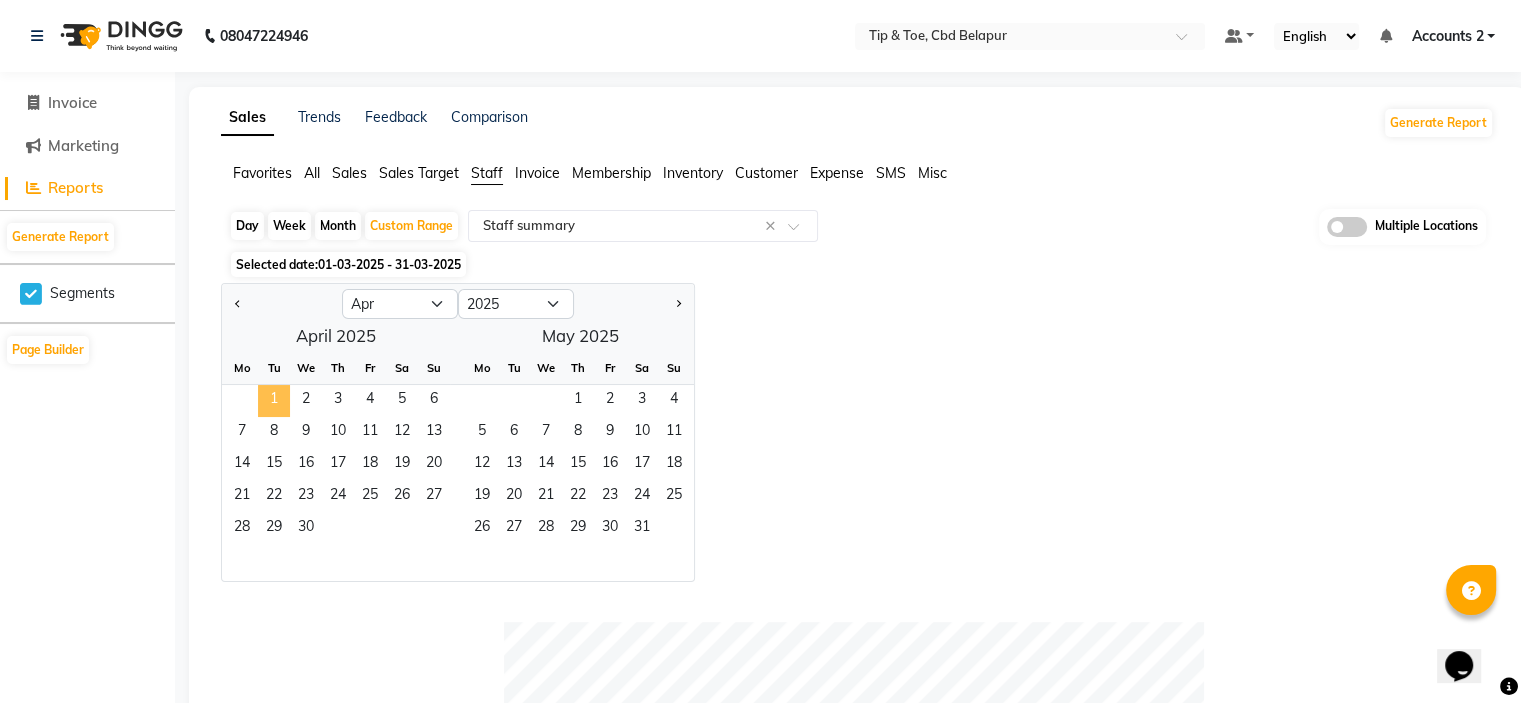 click on "1" 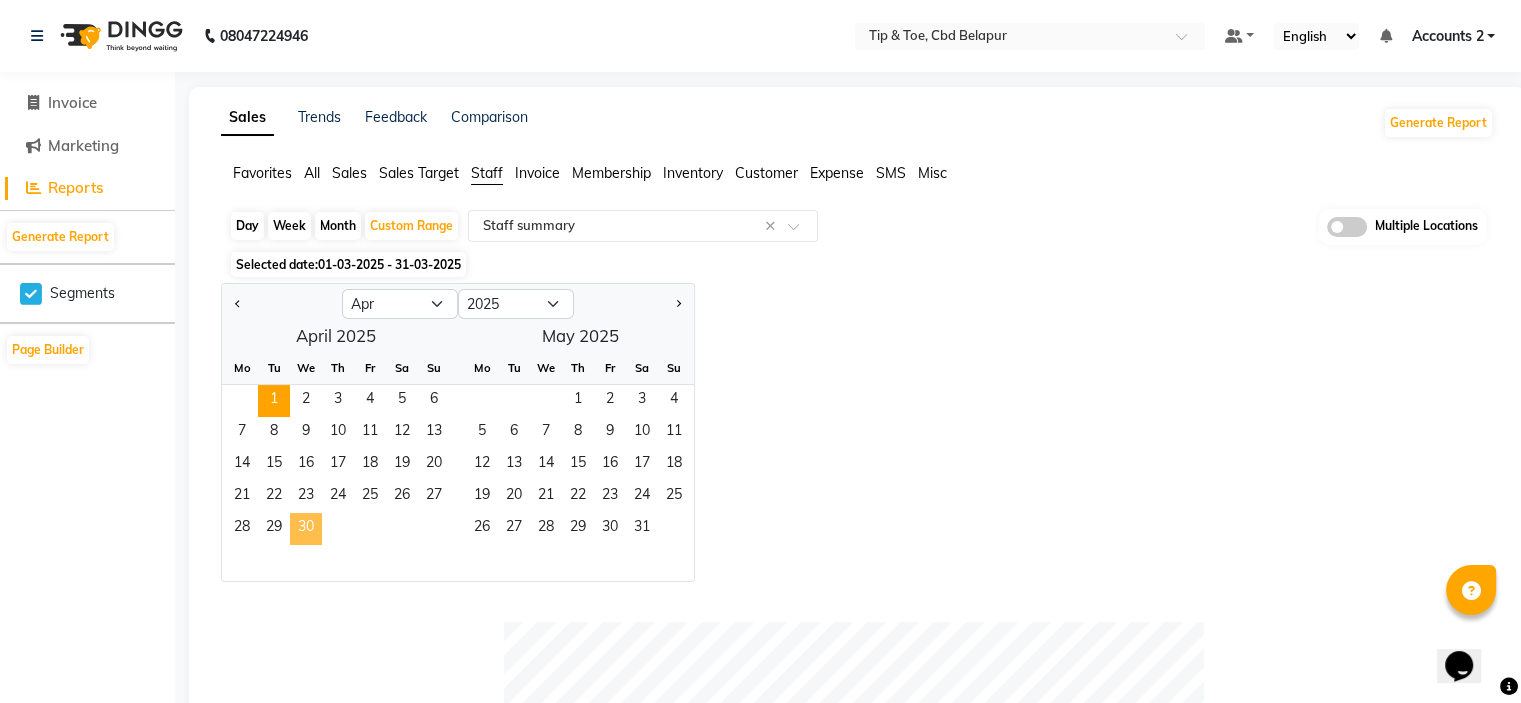 click on "30" 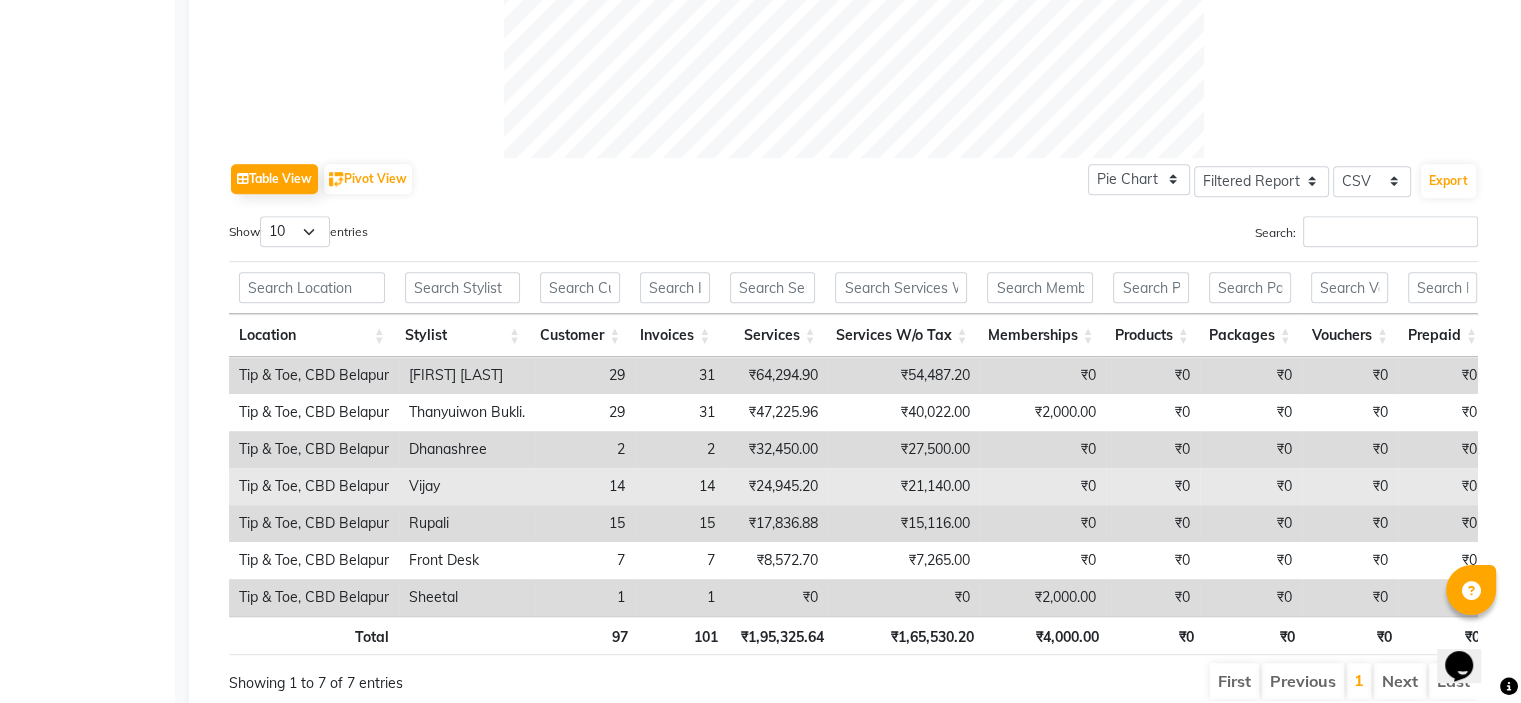 scroll, scrollTop: 900, scrollLeft: 0, axis: vertical 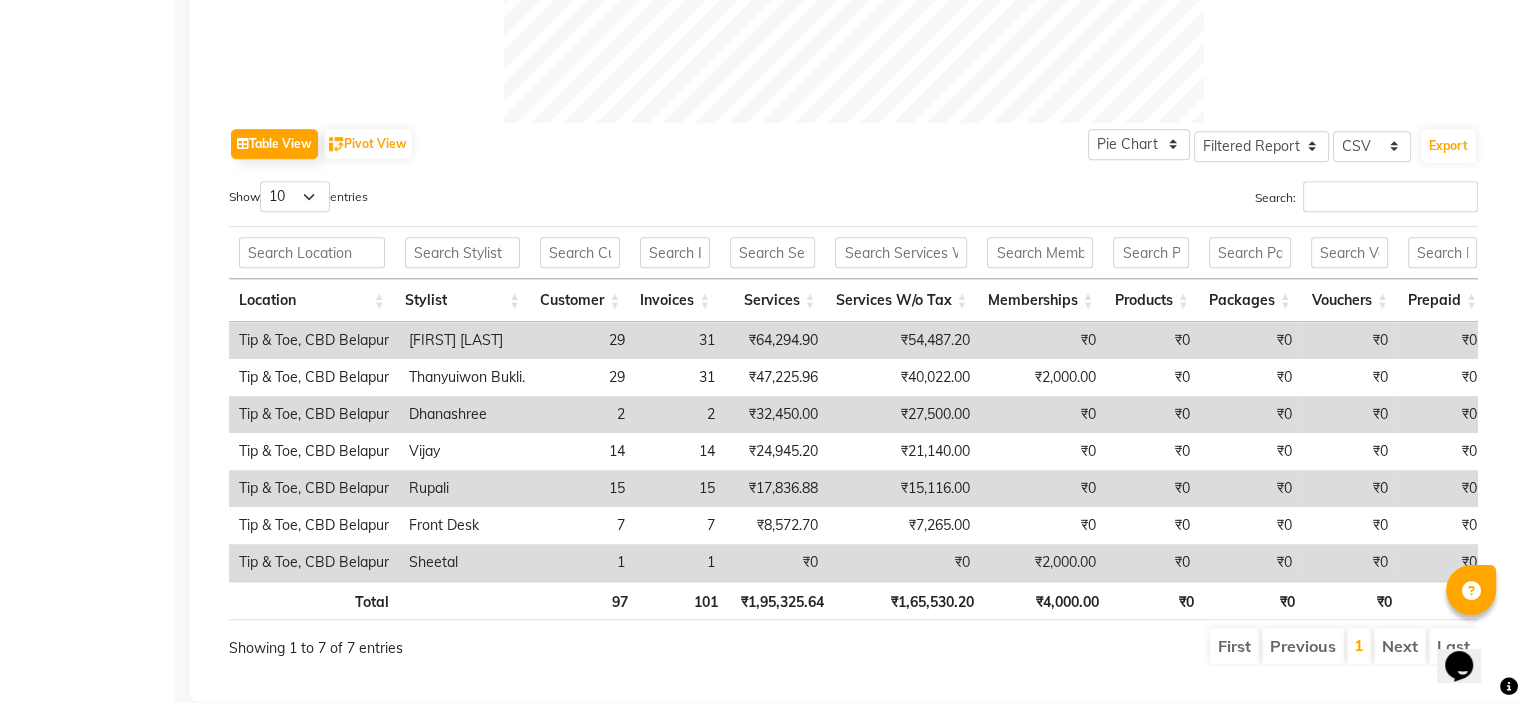click on "Dhanashree" at bounding box center [467, 414] 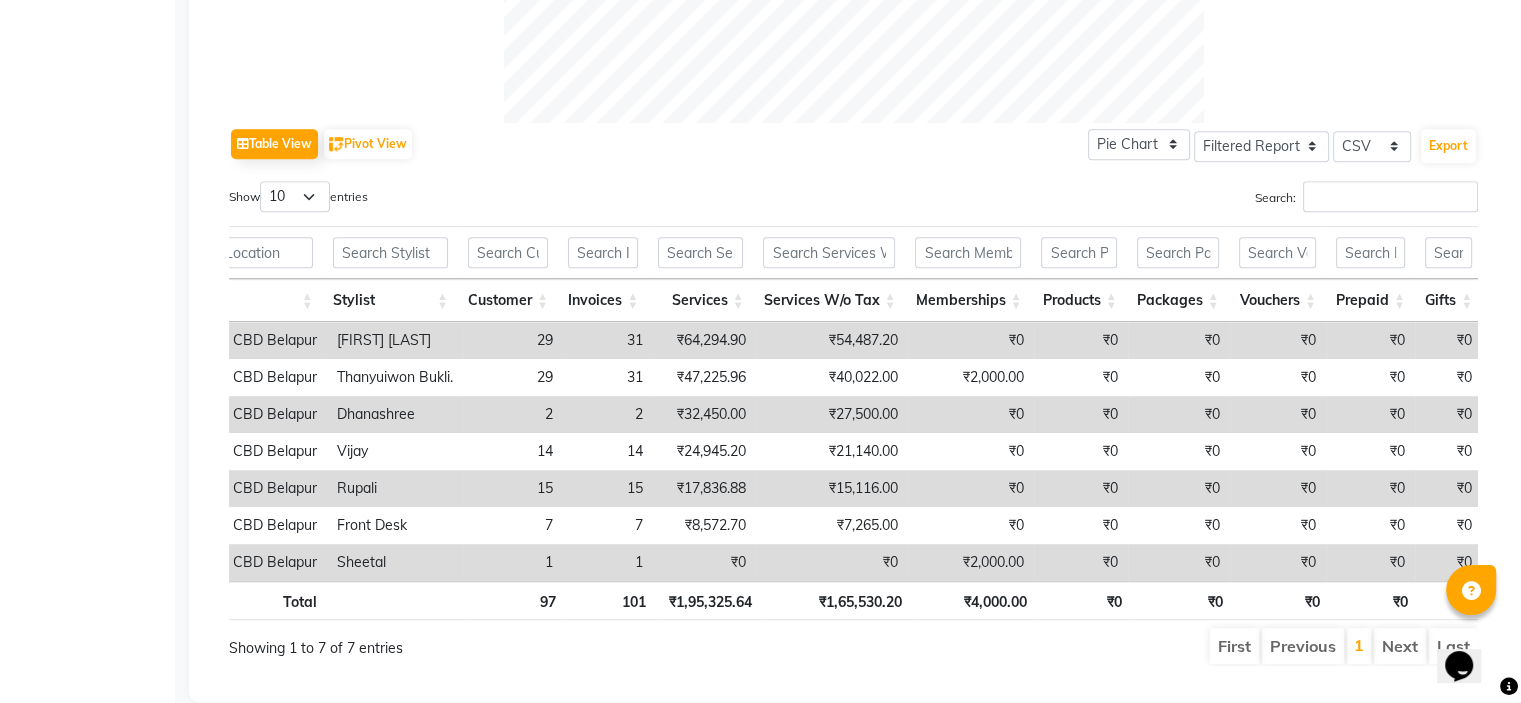 scroll, scrollTop: 0, scrollLeft: 113, axis: horizontal 